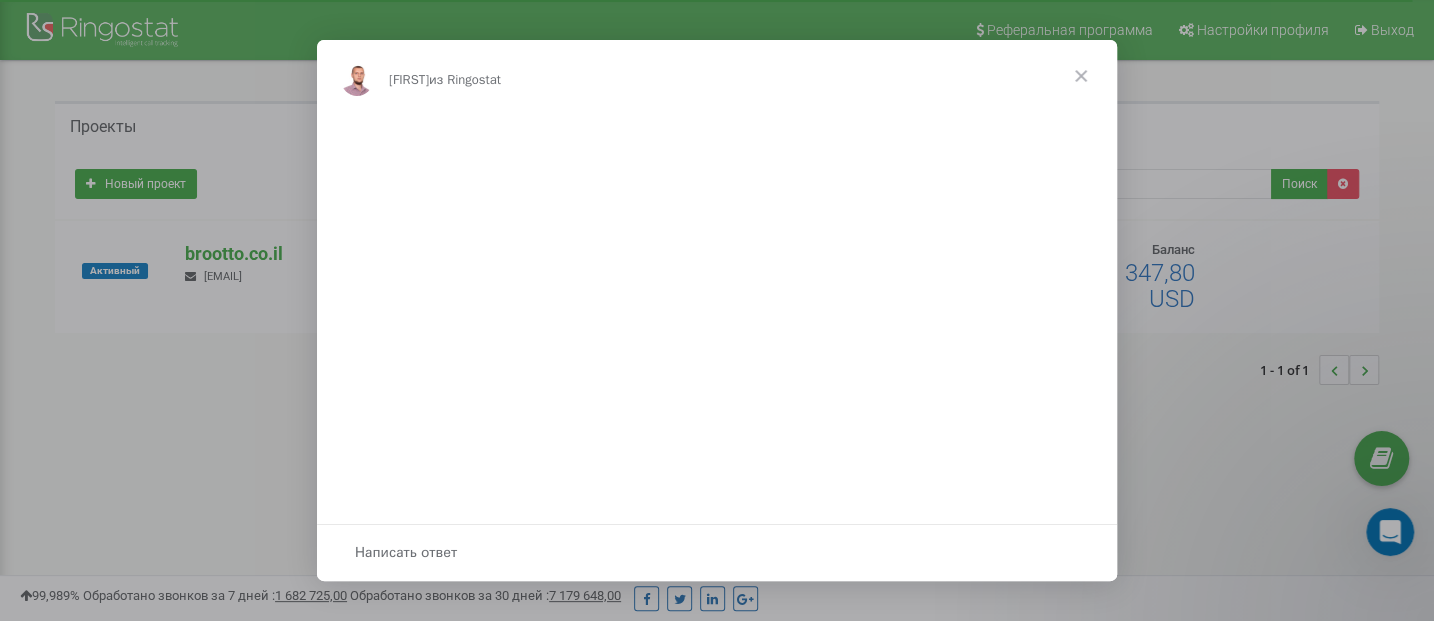 scroll, scrollTop: 0, scrollLeft: 0, axis: both 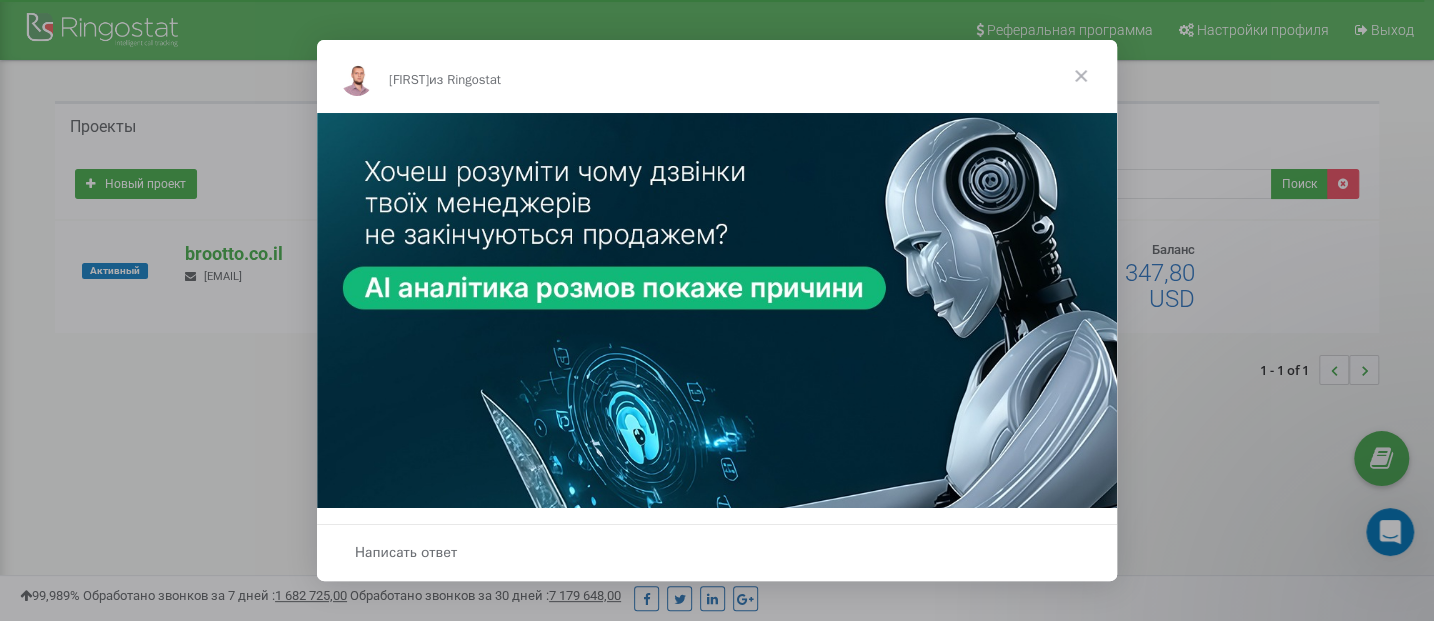 click at bounding box center [1081, 76] 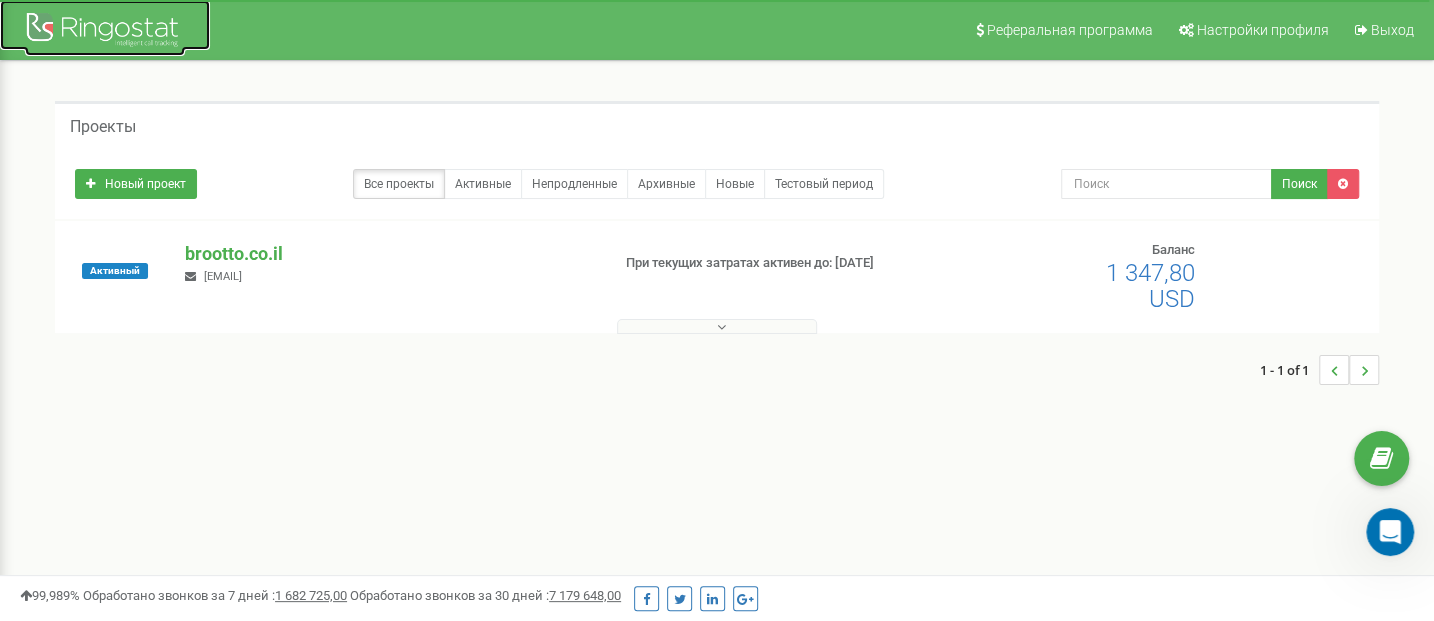 click at bounding box center (105, 32) 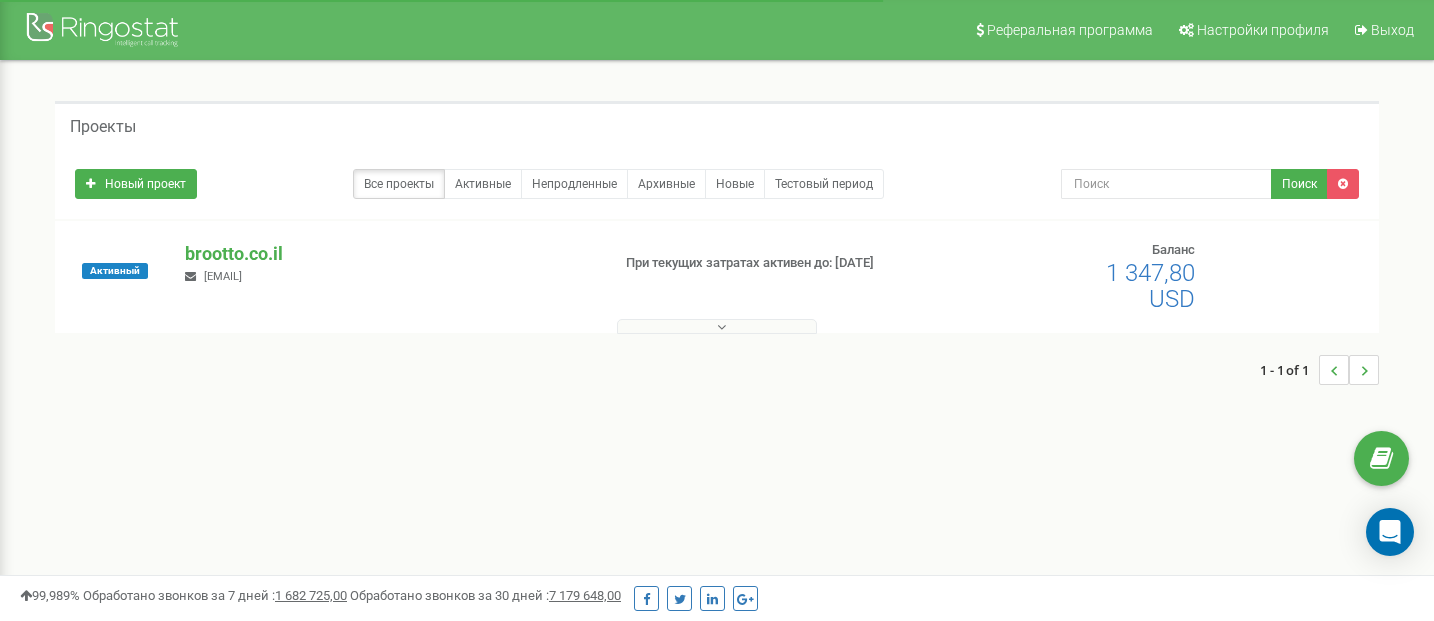 scroll, scrollTop: 0, scrollLeft: 0, axis: both 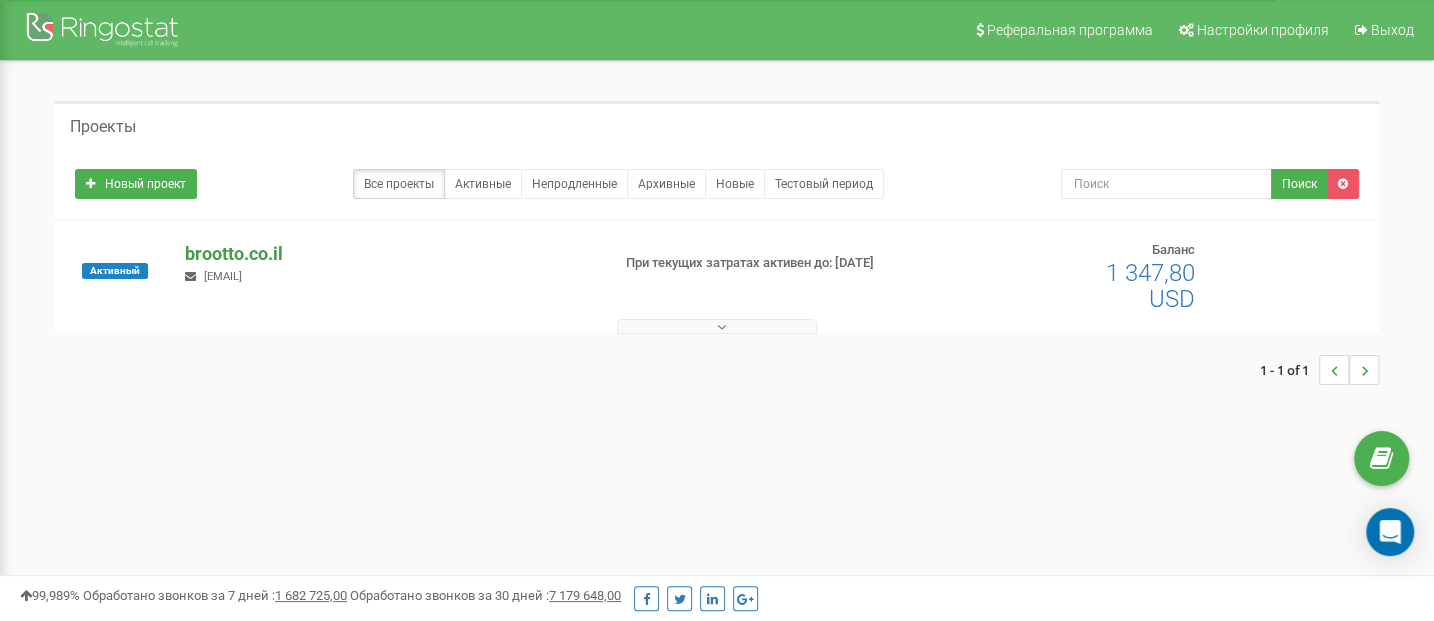 click on "brootto.co.il" at bounding box center (389, 254) 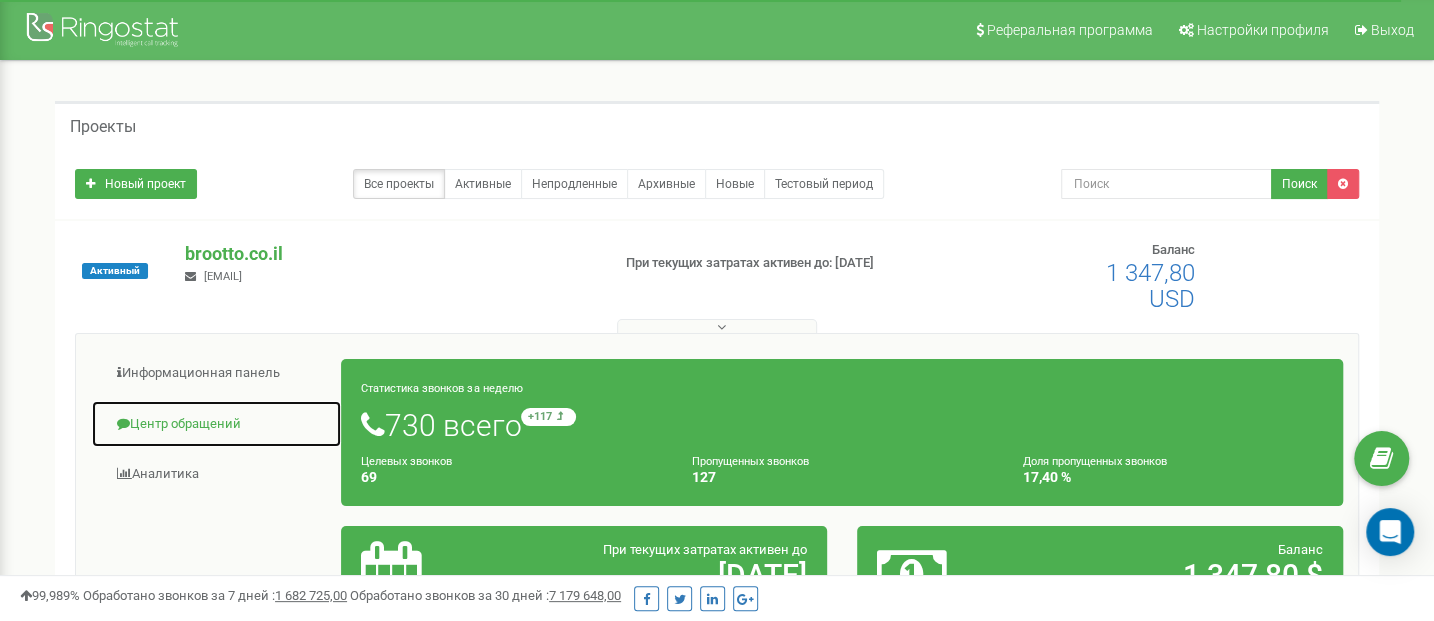 click on "Центр обращений" at bounding box center (216, 424) 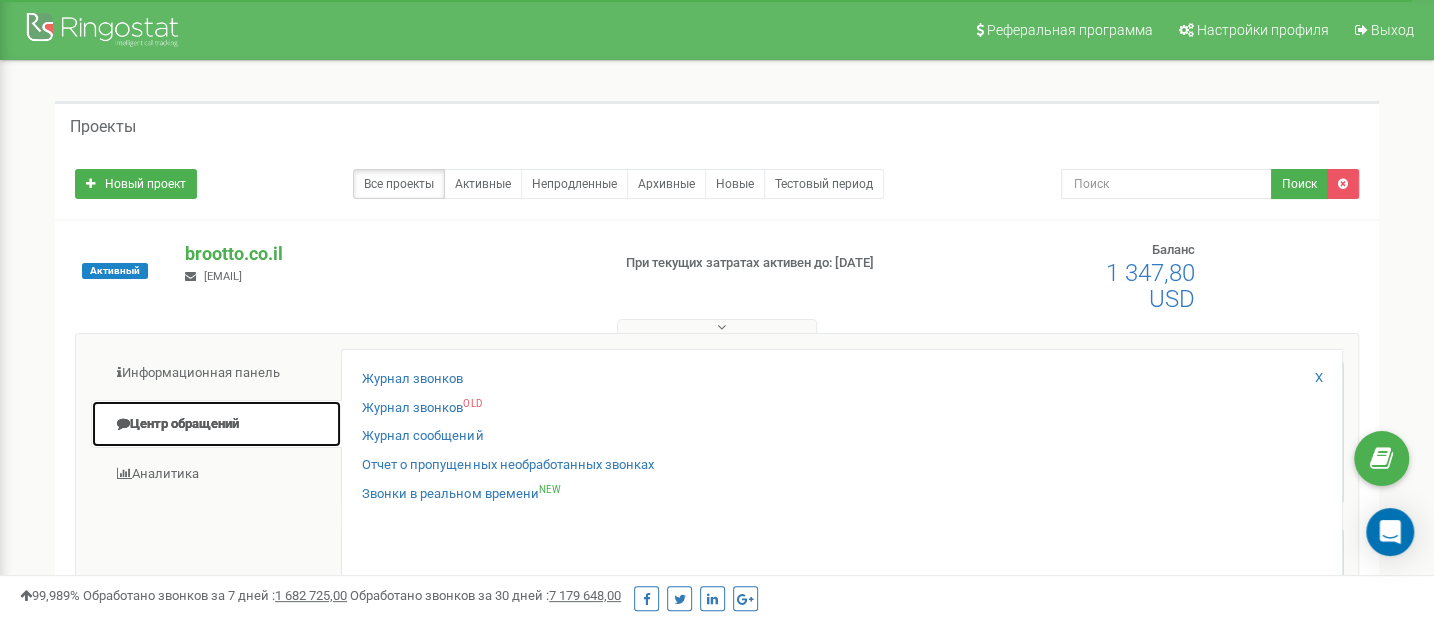 scroll, scrollTop: 105, scrollLeft: 0, axis: vertical 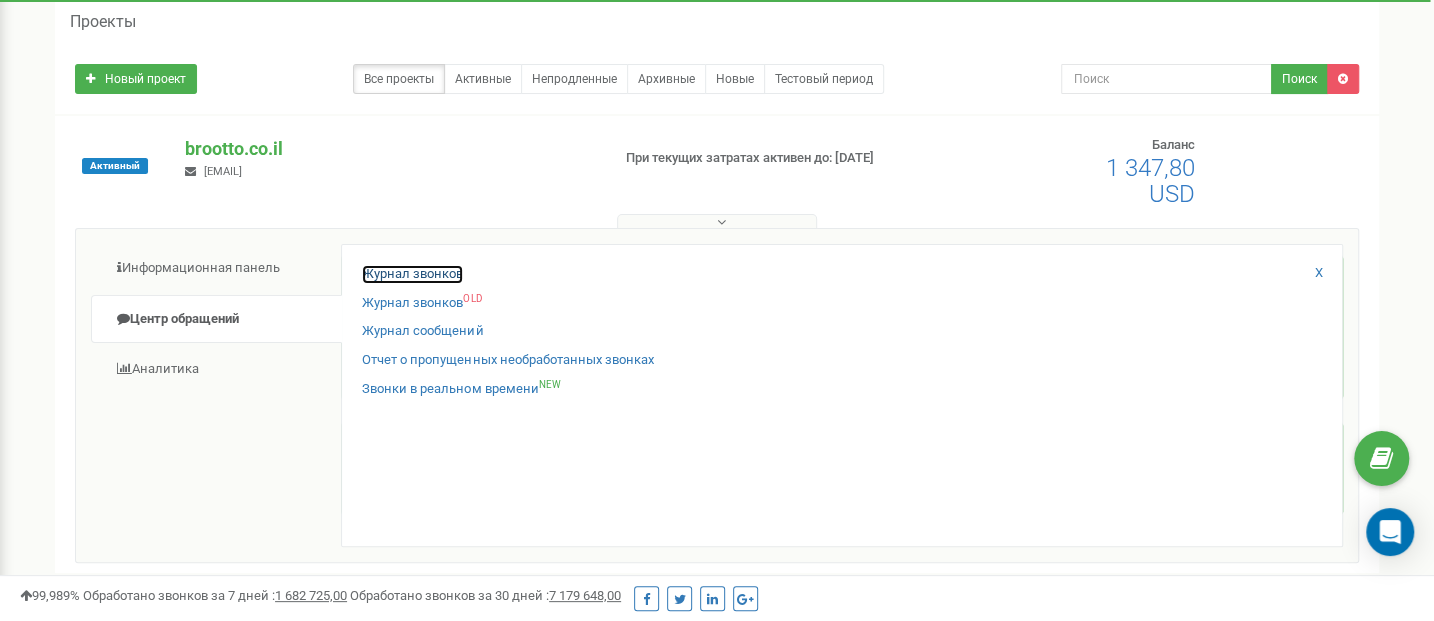 click on "Журнал звонков" at bounding box center [412, 274] 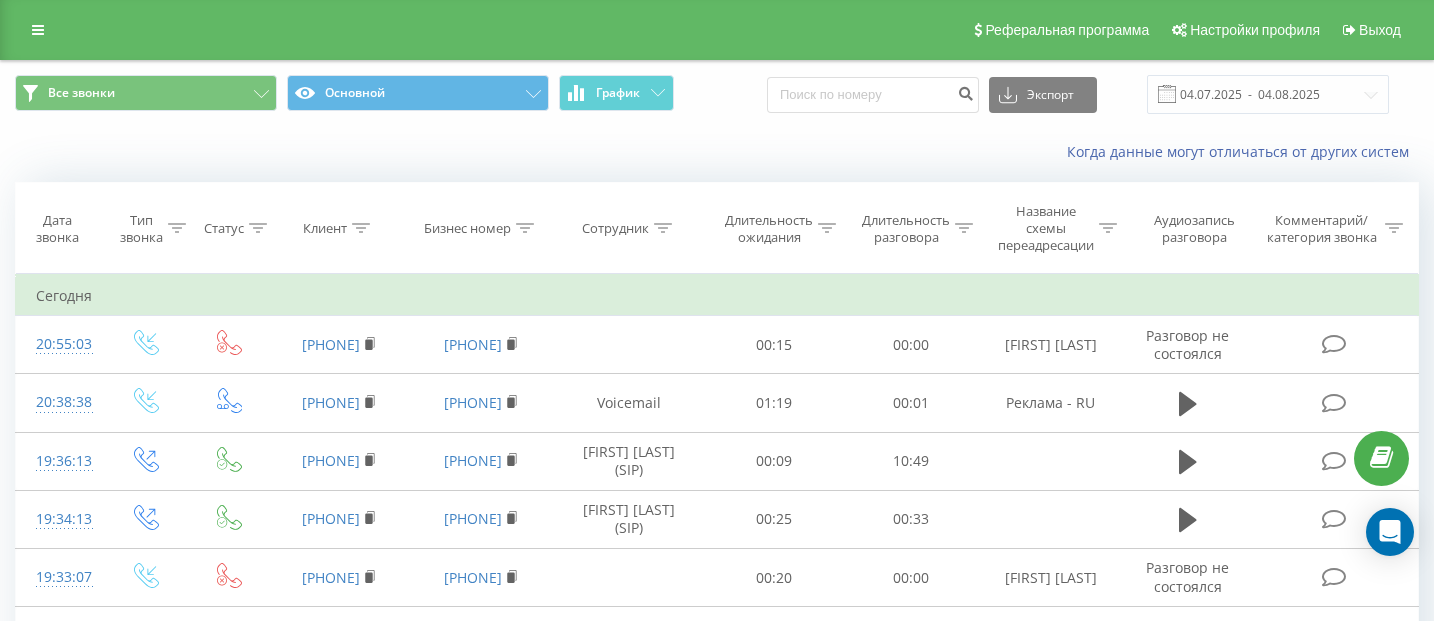 scroll, scrollTop: 0, scrollLeft: 0, axis: both 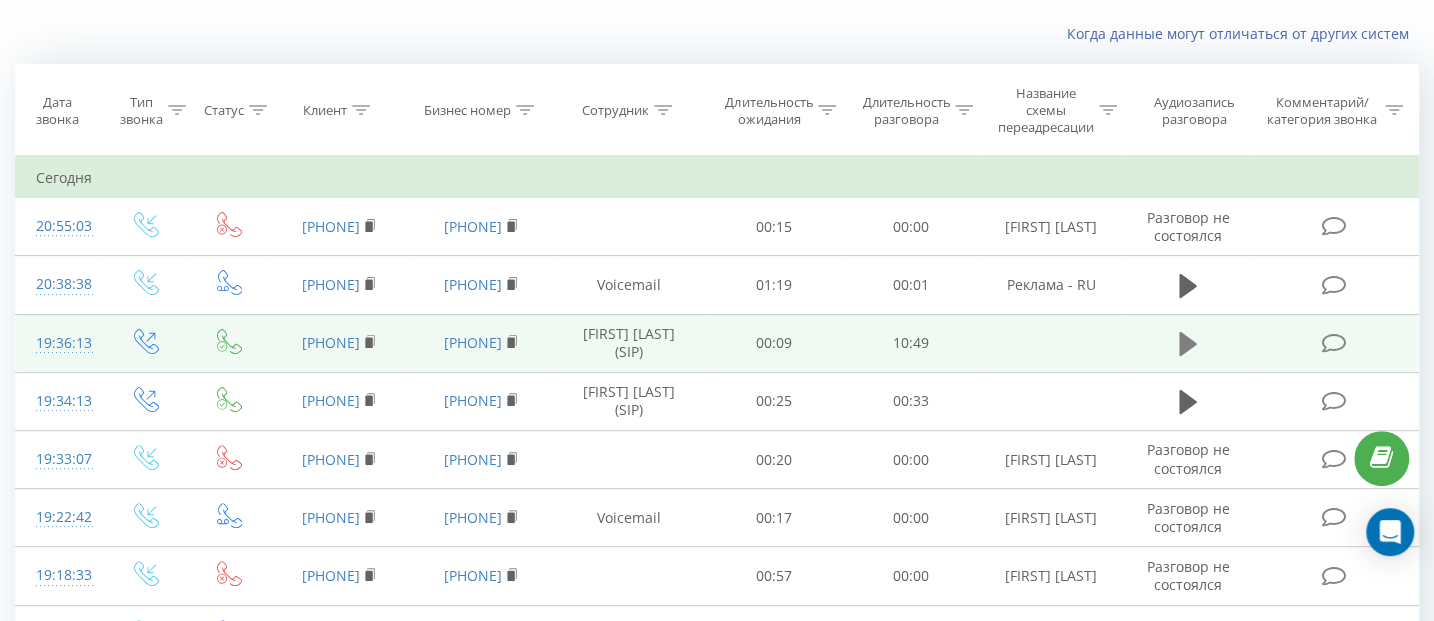 click 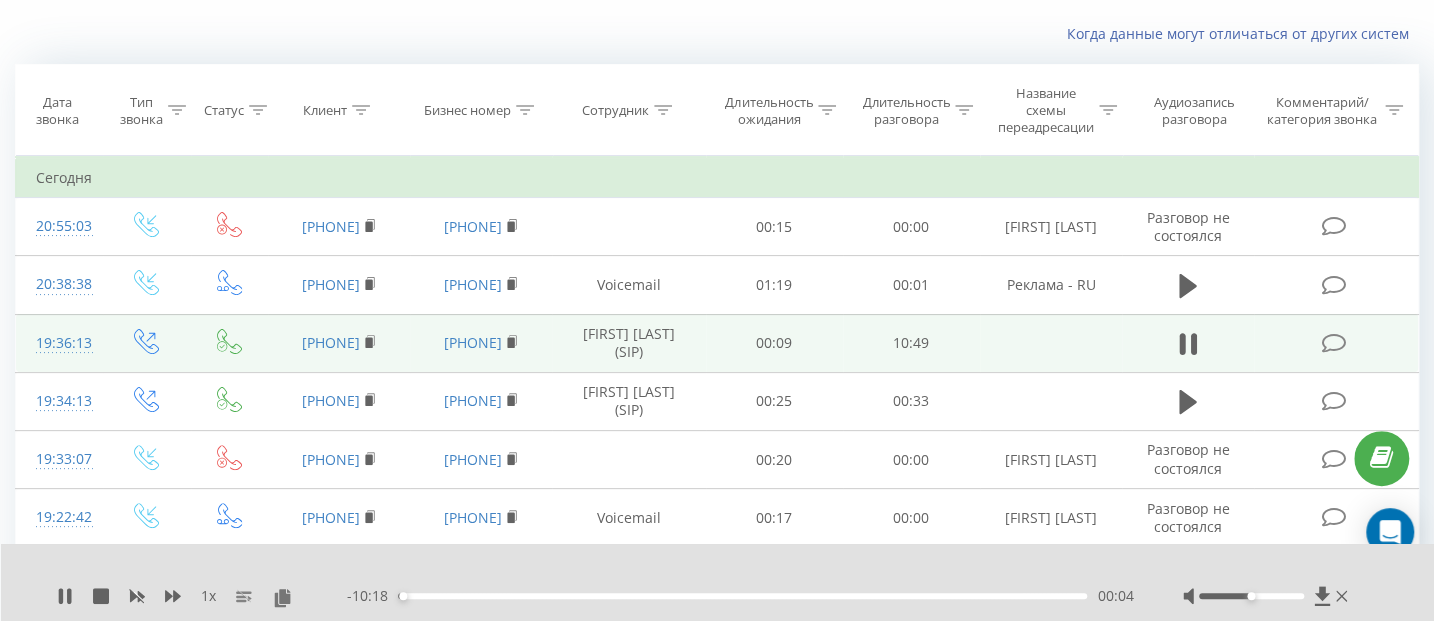 click at bounding box center (1267, 596) 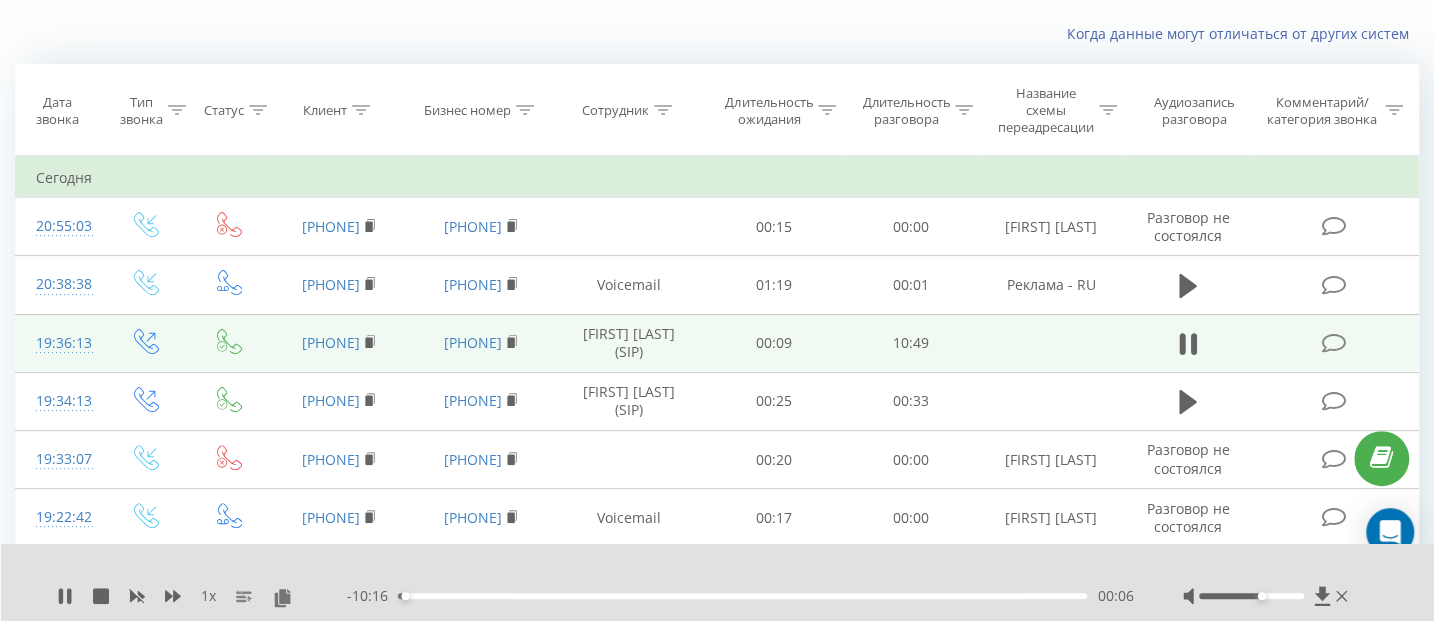 click at bounding box center (1251, 596) 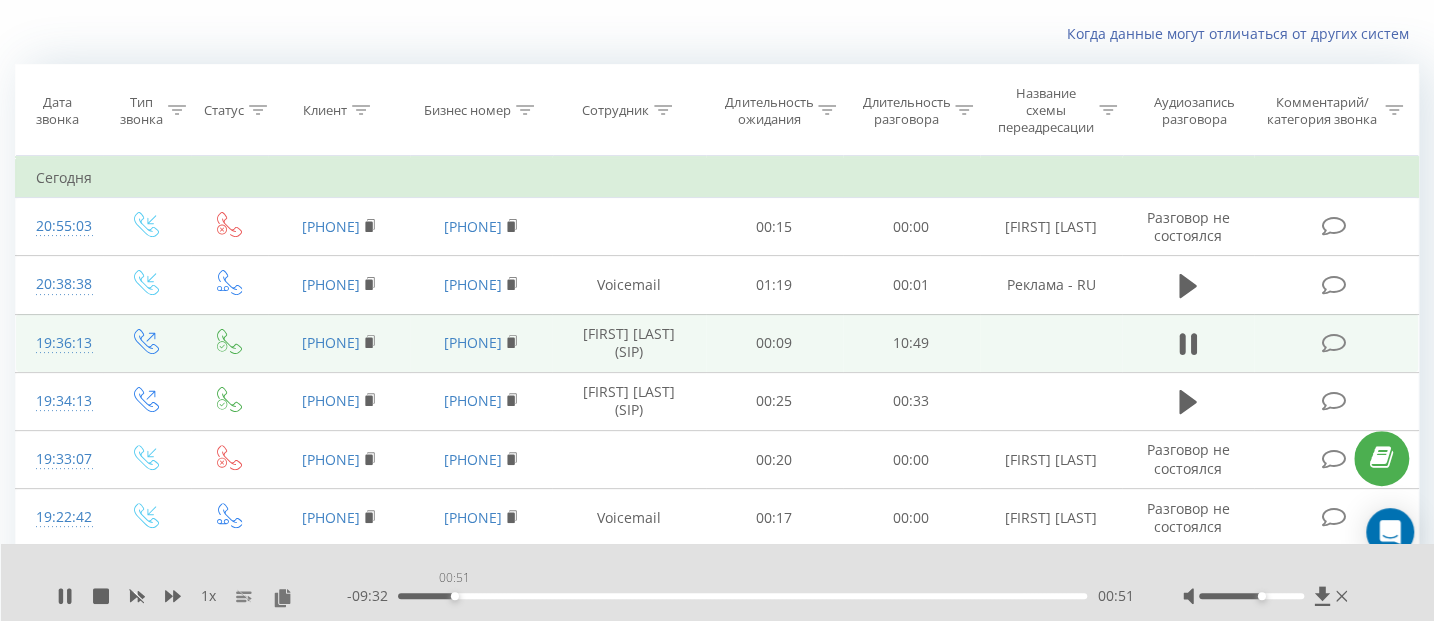 click on "00:51" at bounding box center [742, 596] 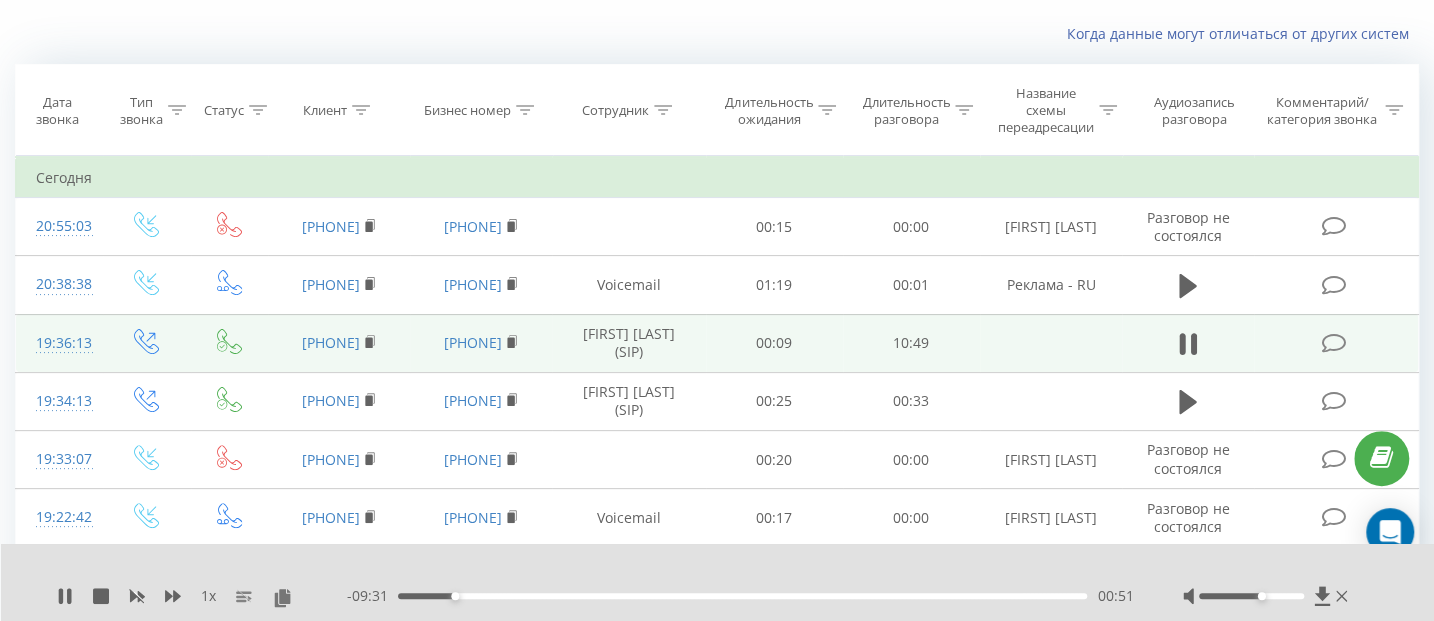 click on "00:51" at bounding box center [742, 596] 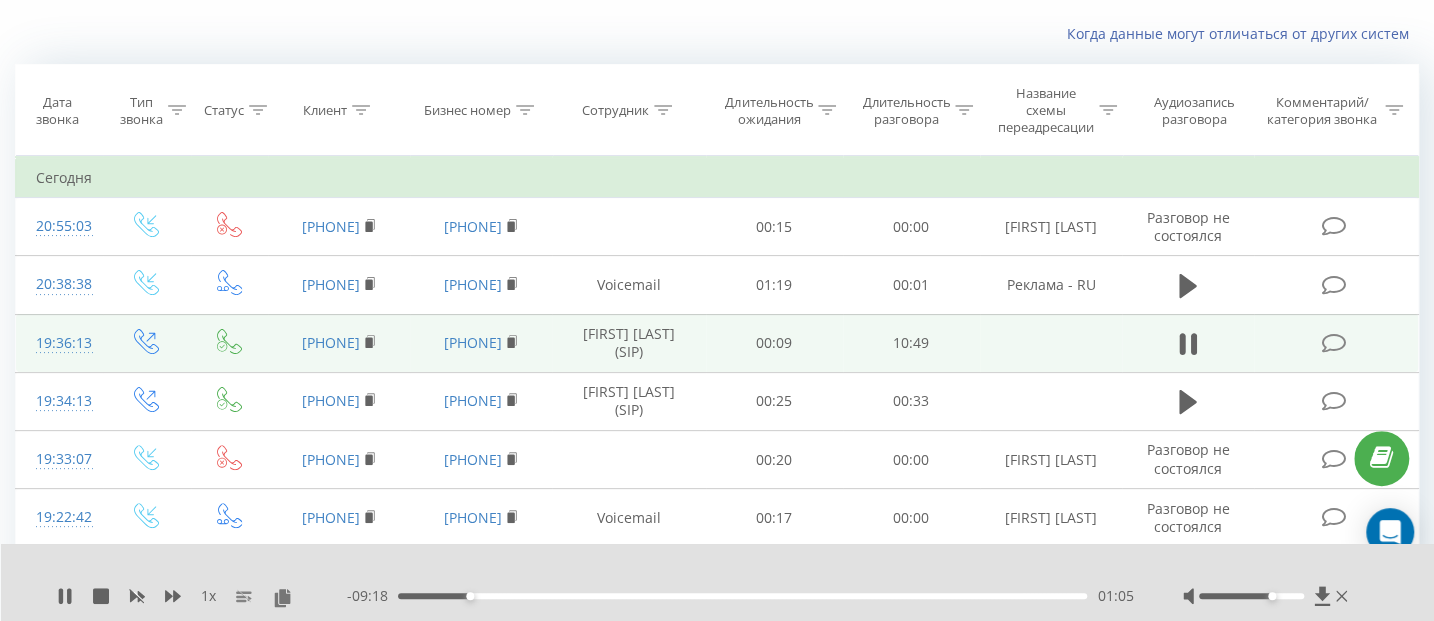 click at bounding box center (1251, 596) 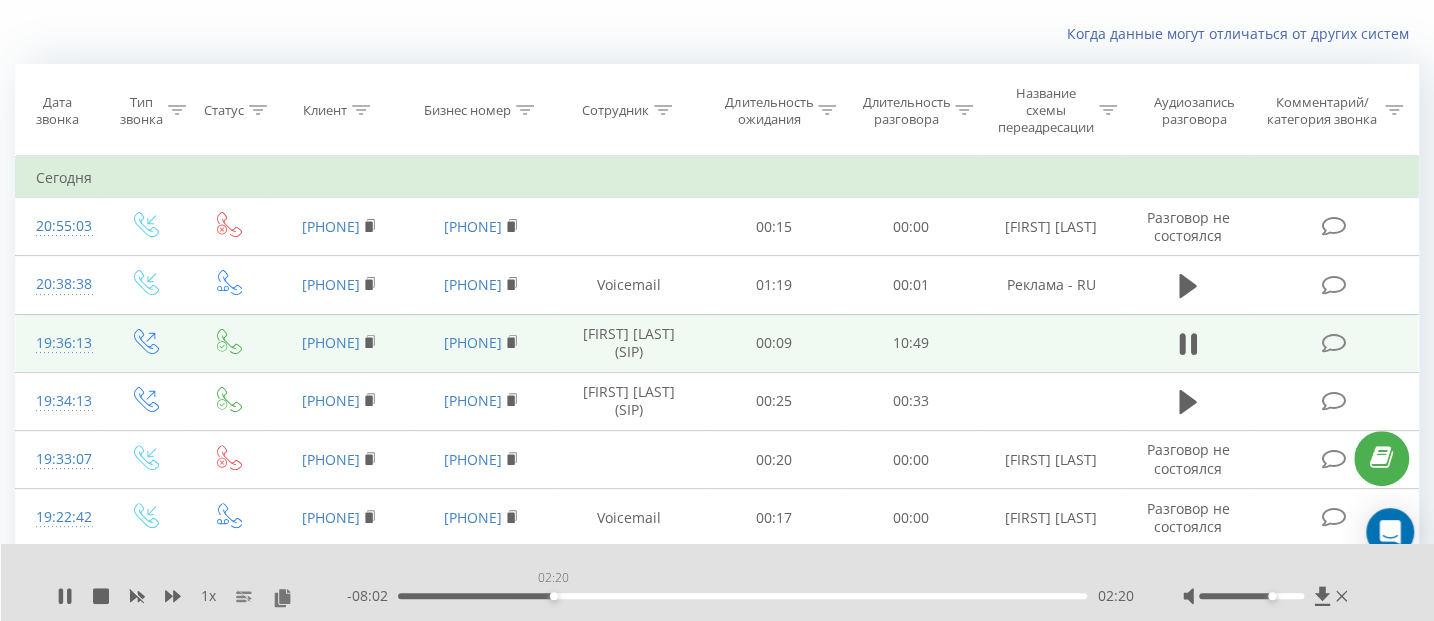 click on "02:20" at bounding box center [742, 596] 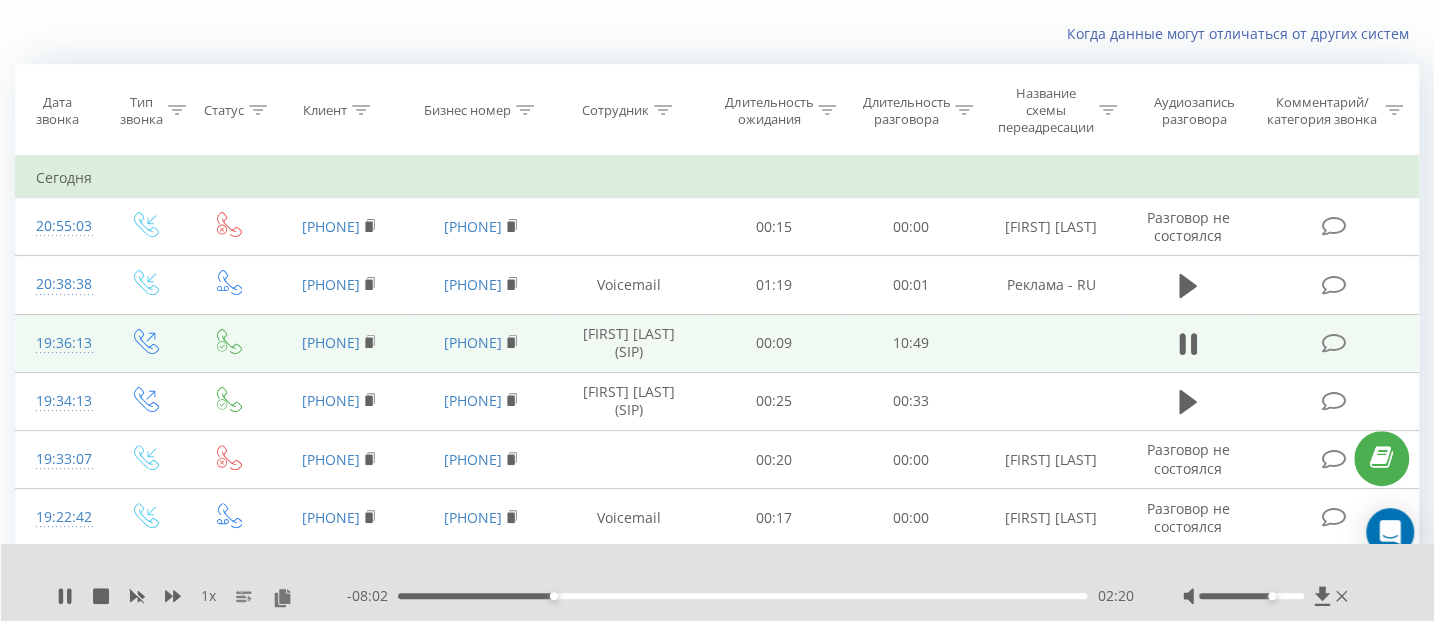 click on "02:20" at bounding box center [742, 596] 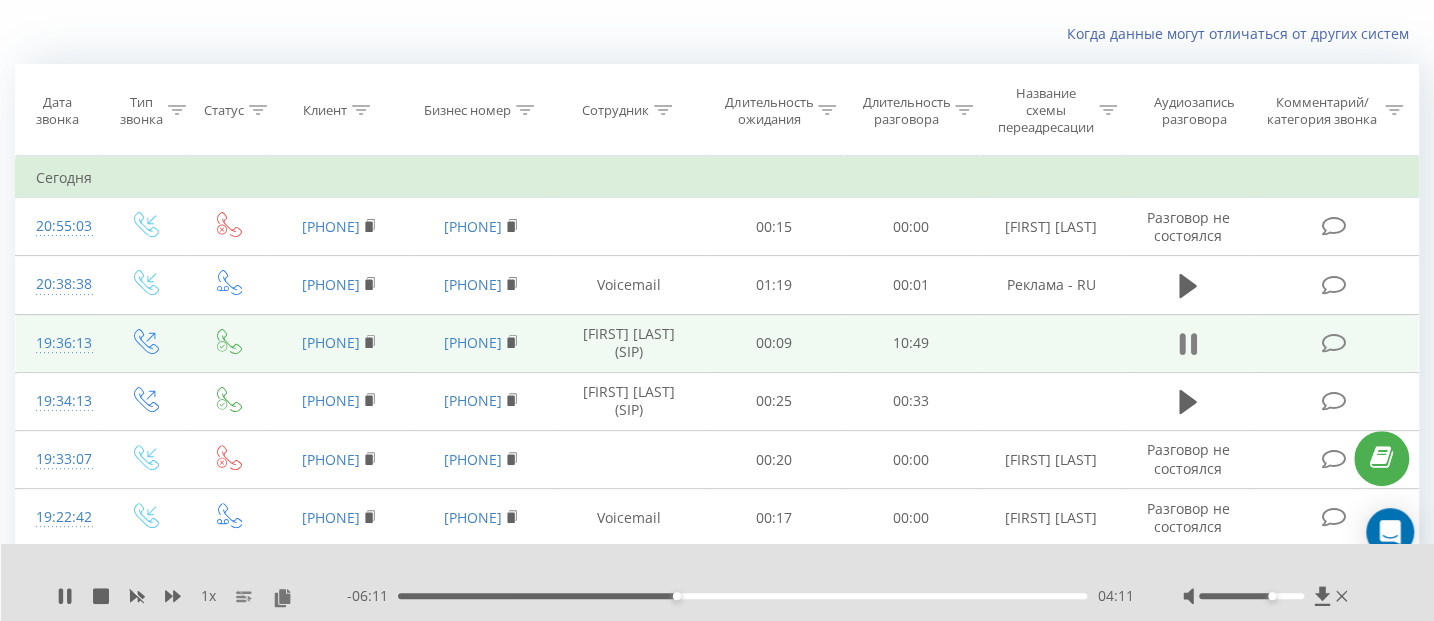 click 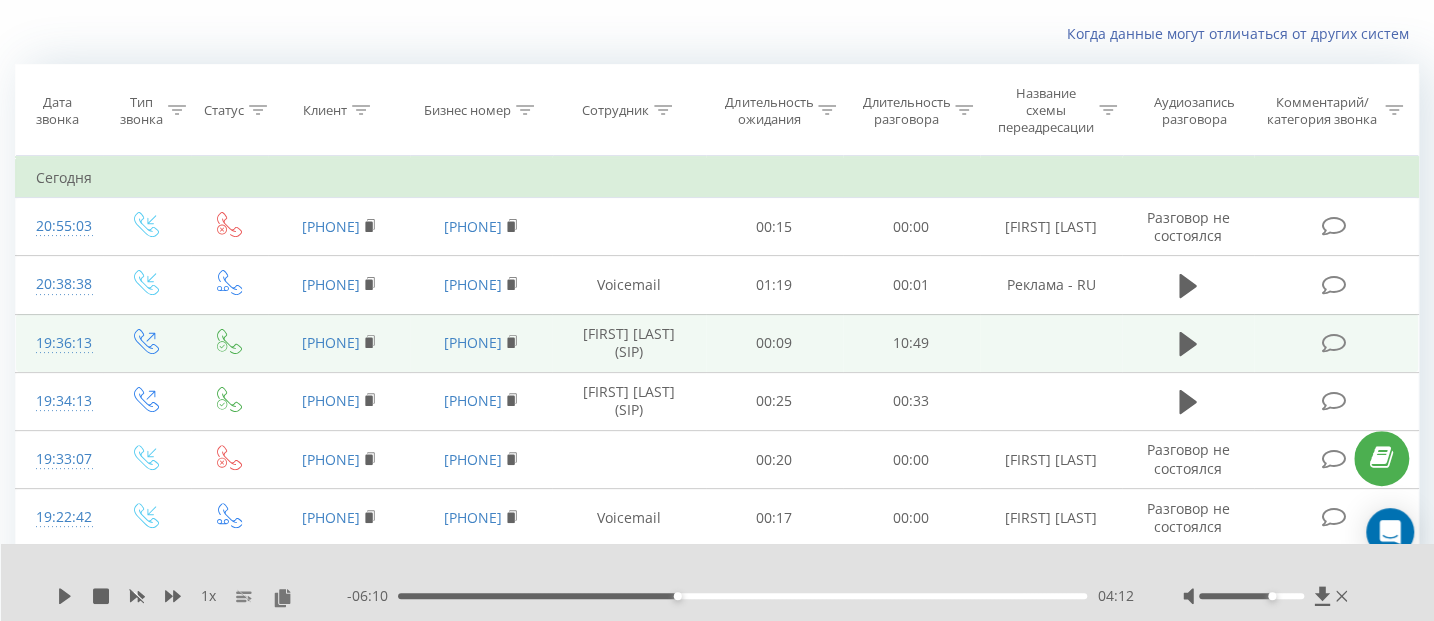 scroll, scrollTop: 434, scrollLeft: 0, axis: vertical 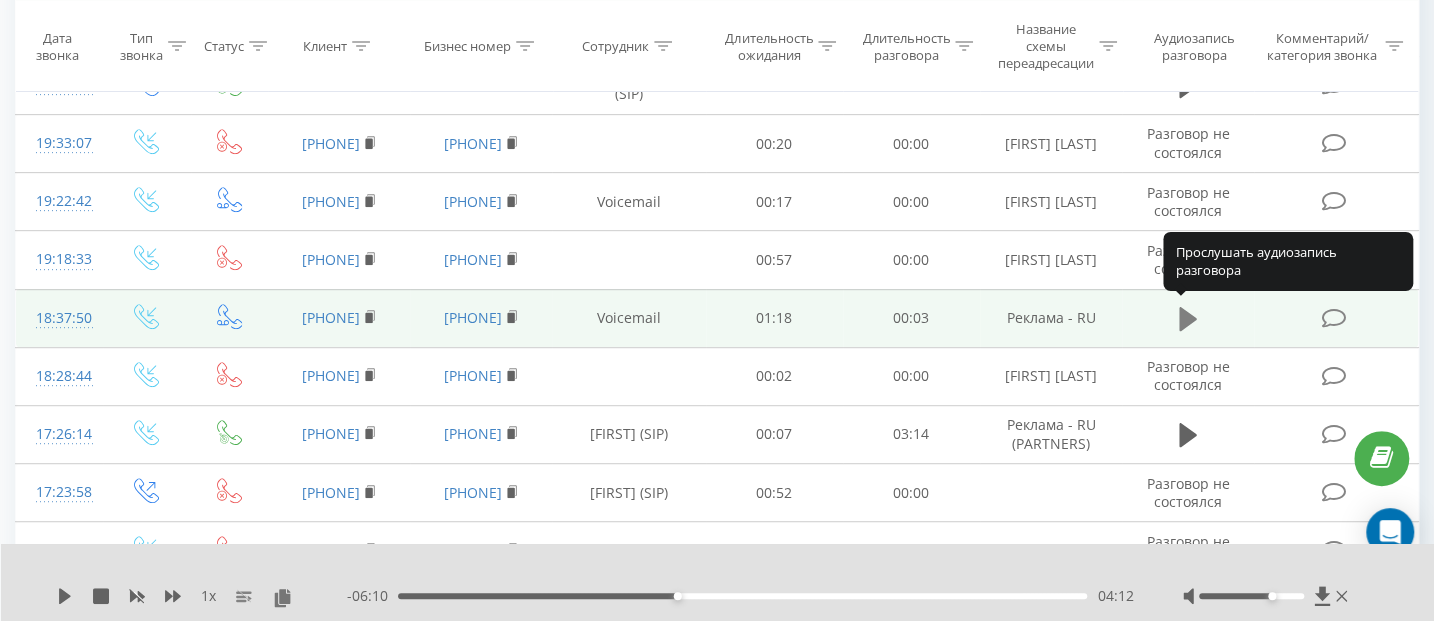 click 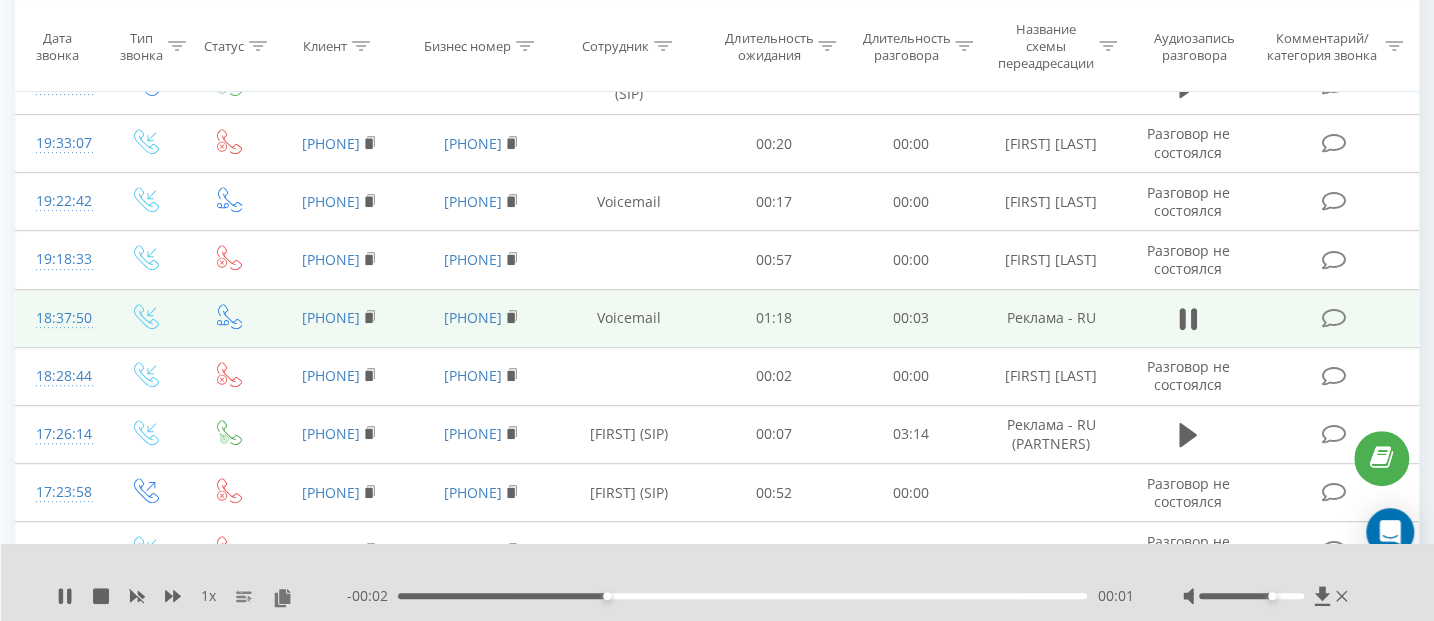 click 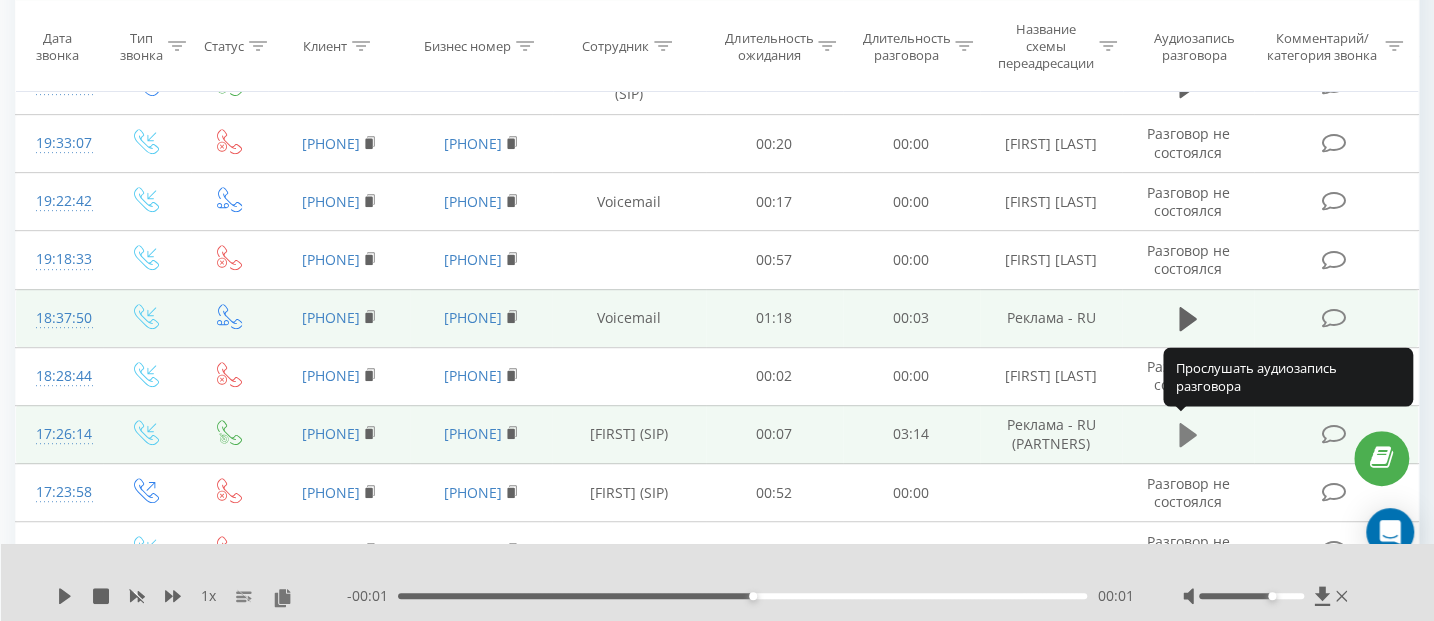click 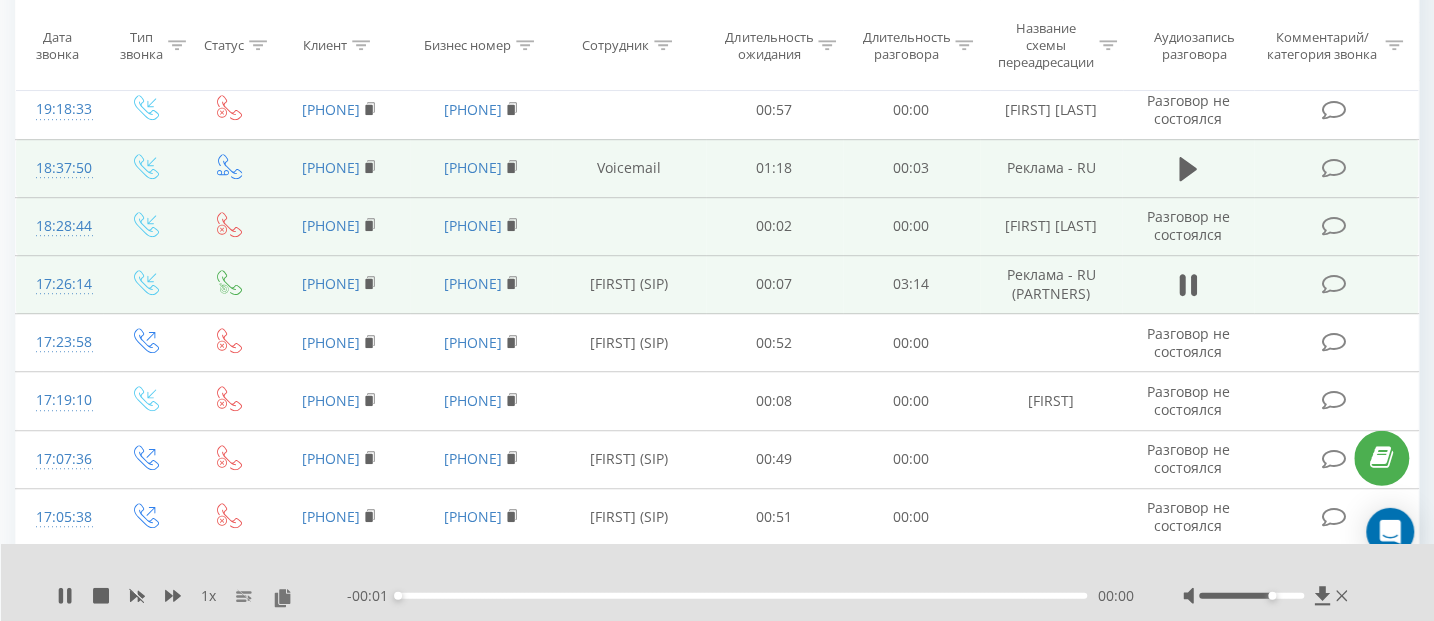 scroll, scrollTop: 645, scrollLeft: 0, axis: vertical 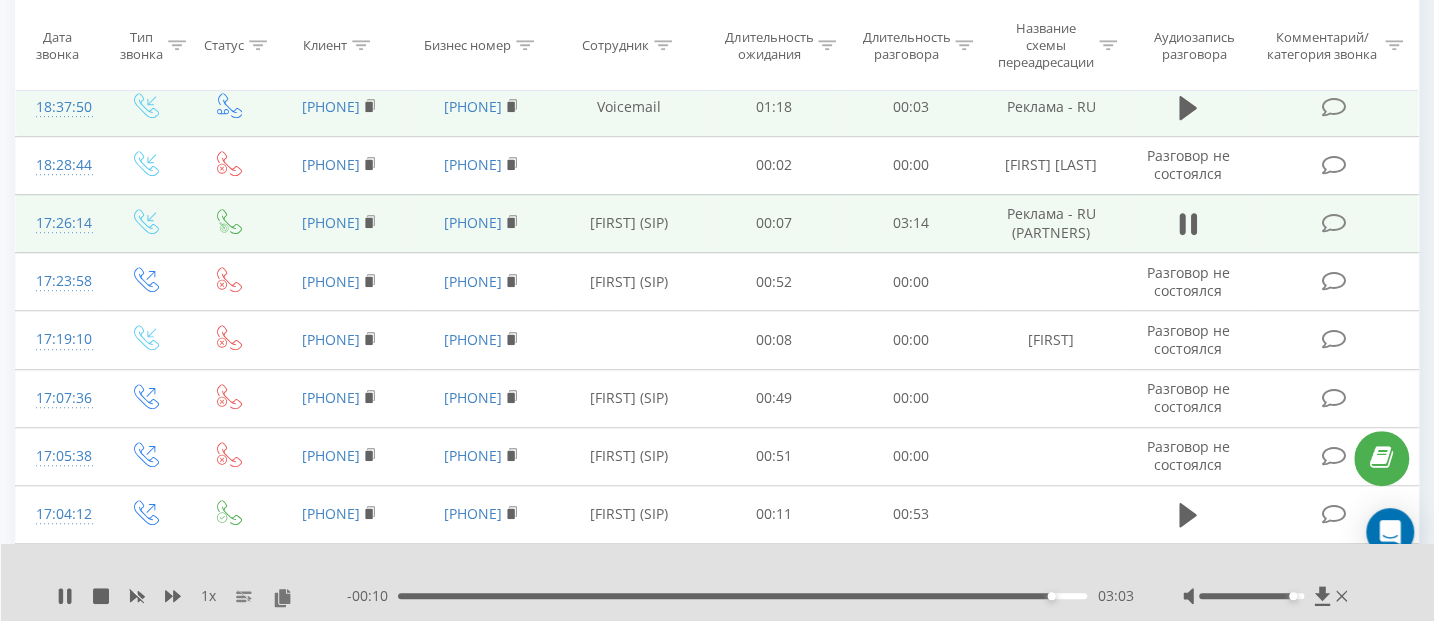 drag, startPoint x: 1280, startPoint y: 597, endPoint x: 1296, endPoint y: 599, distance: 16.124516 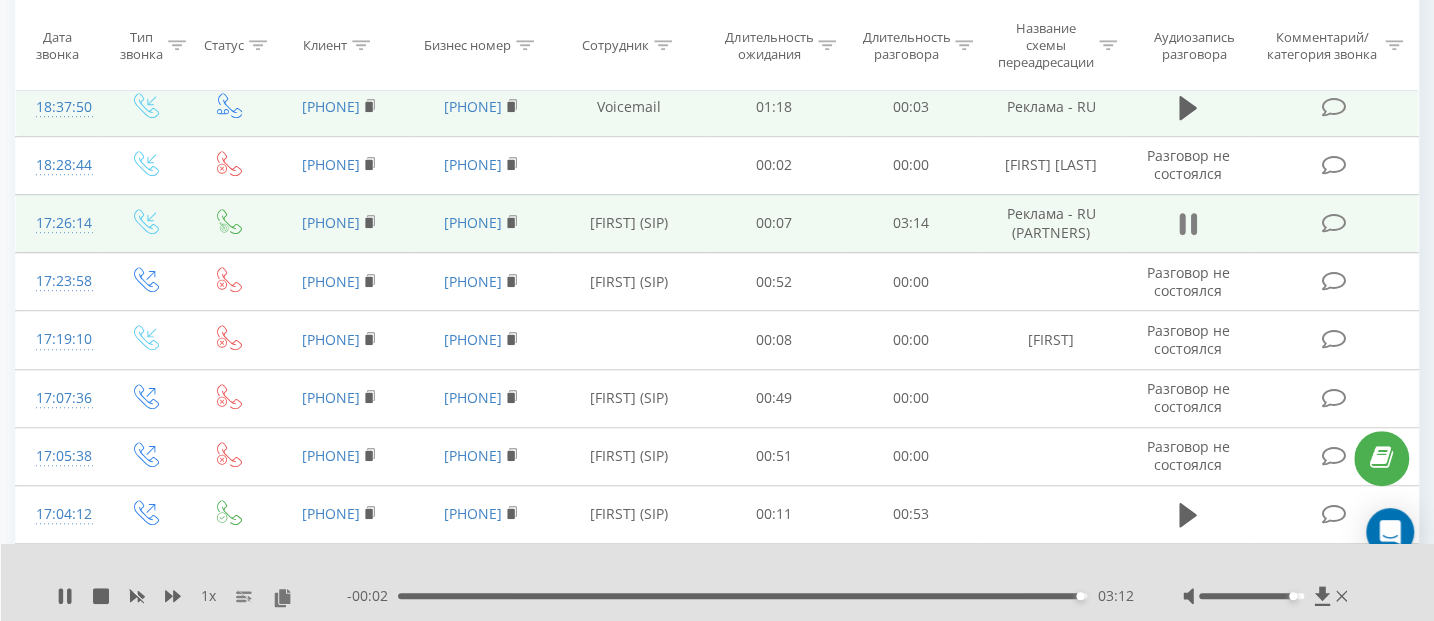 click 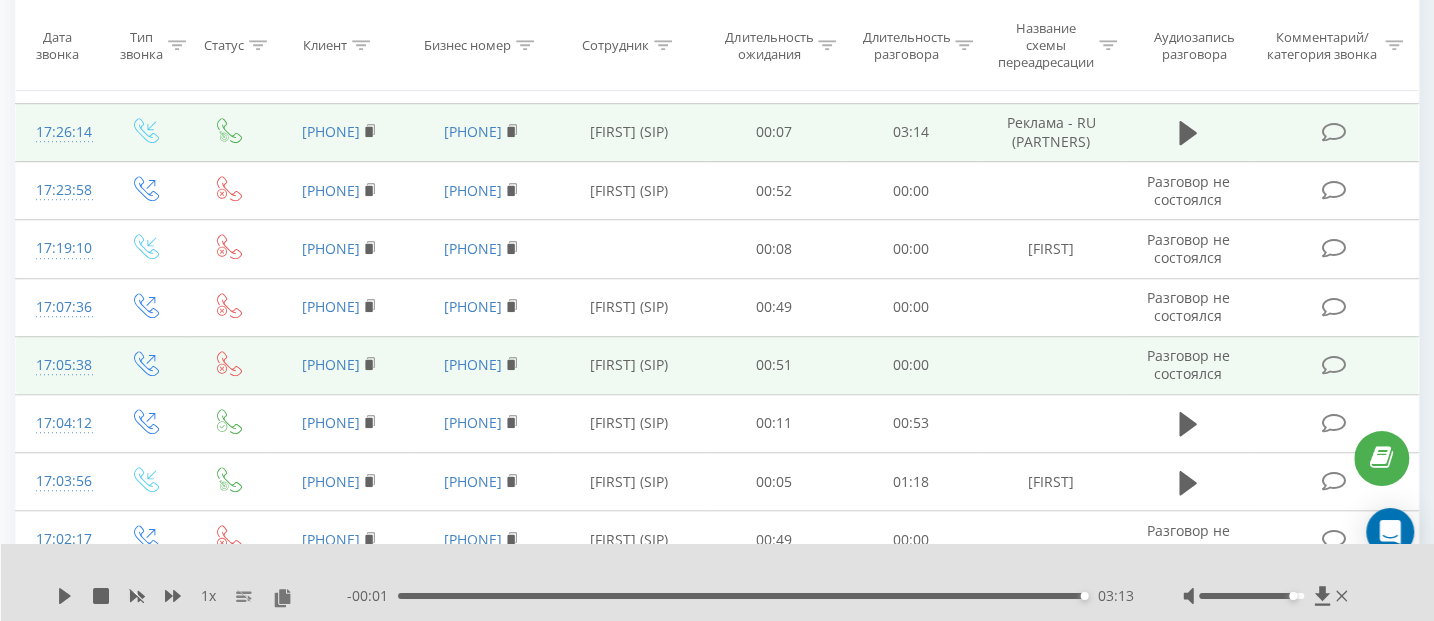 scroll, scrollTop: 856, scrollLeft: 0, axis: vertical 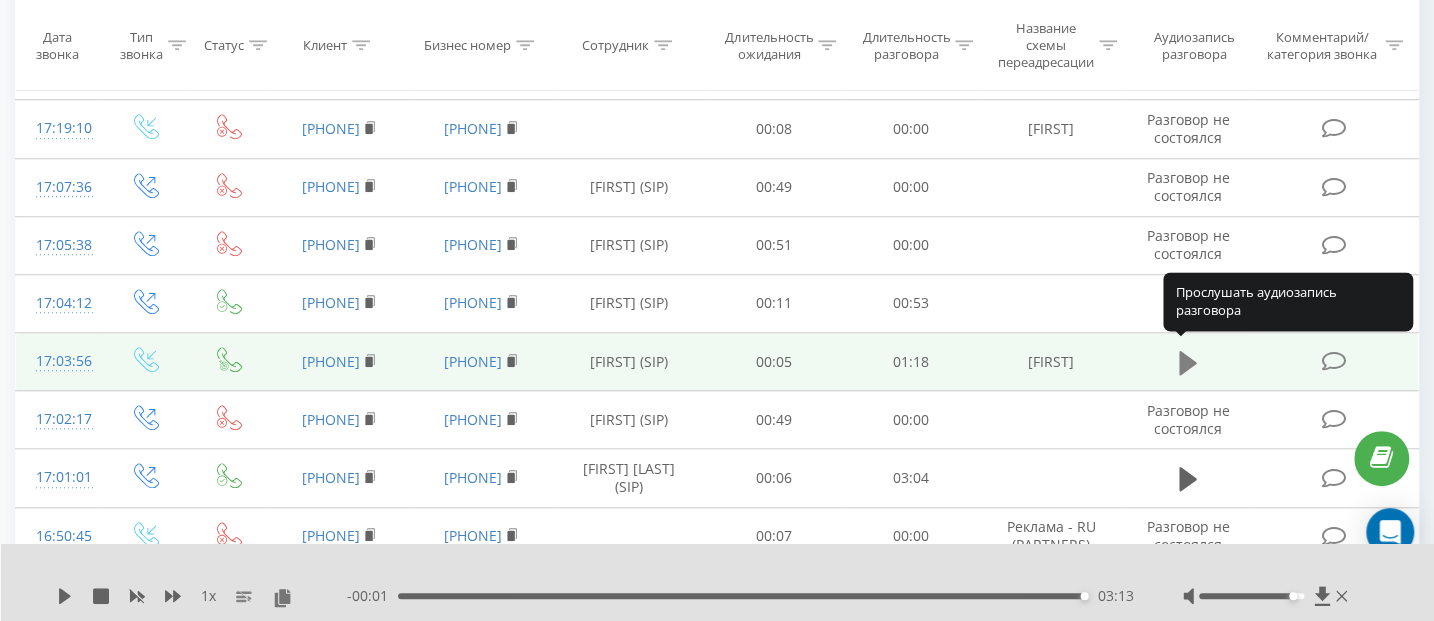 click 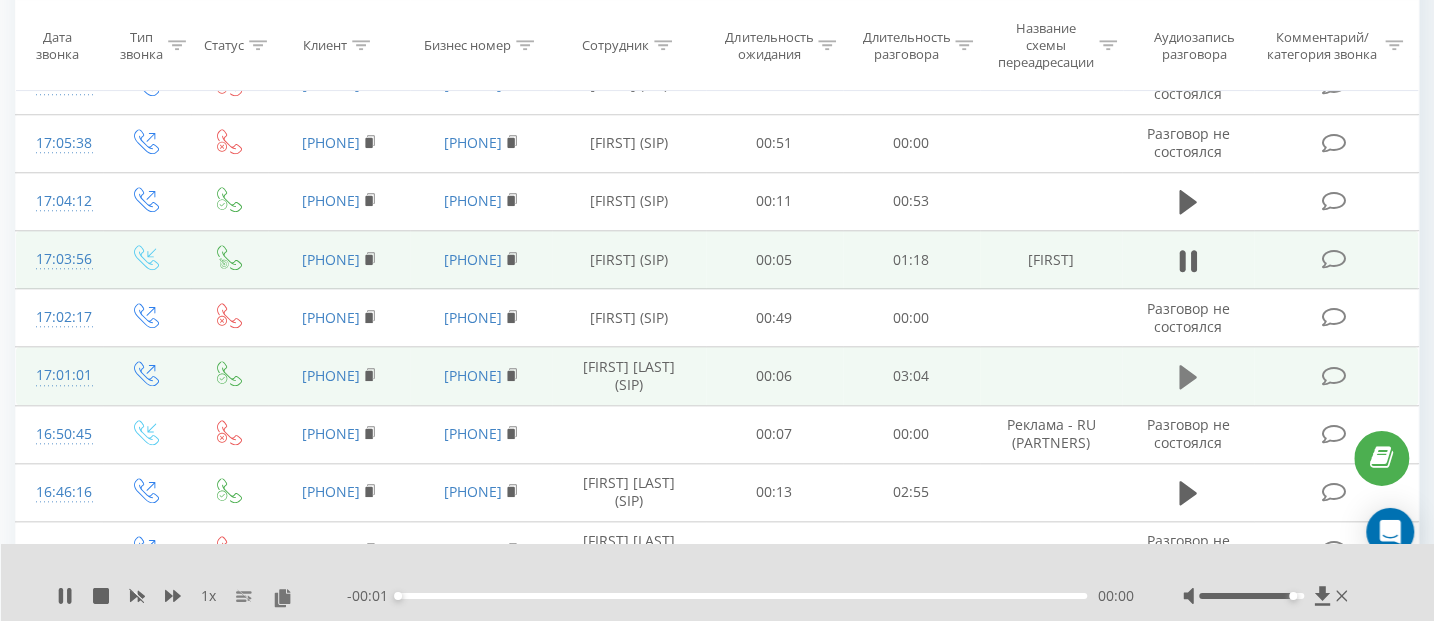 scroll, scrollTop: 1067, scrollLeft: 0, axis: vertical 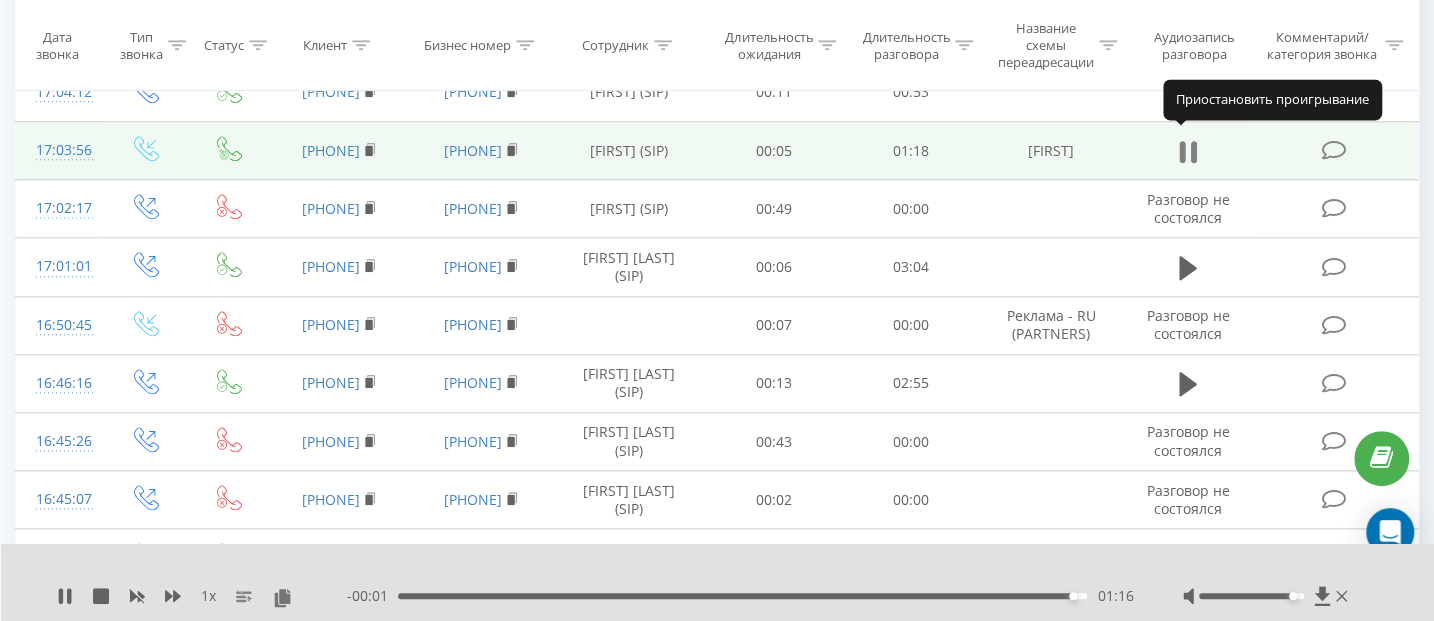 click at bounding box center [1188, 152] 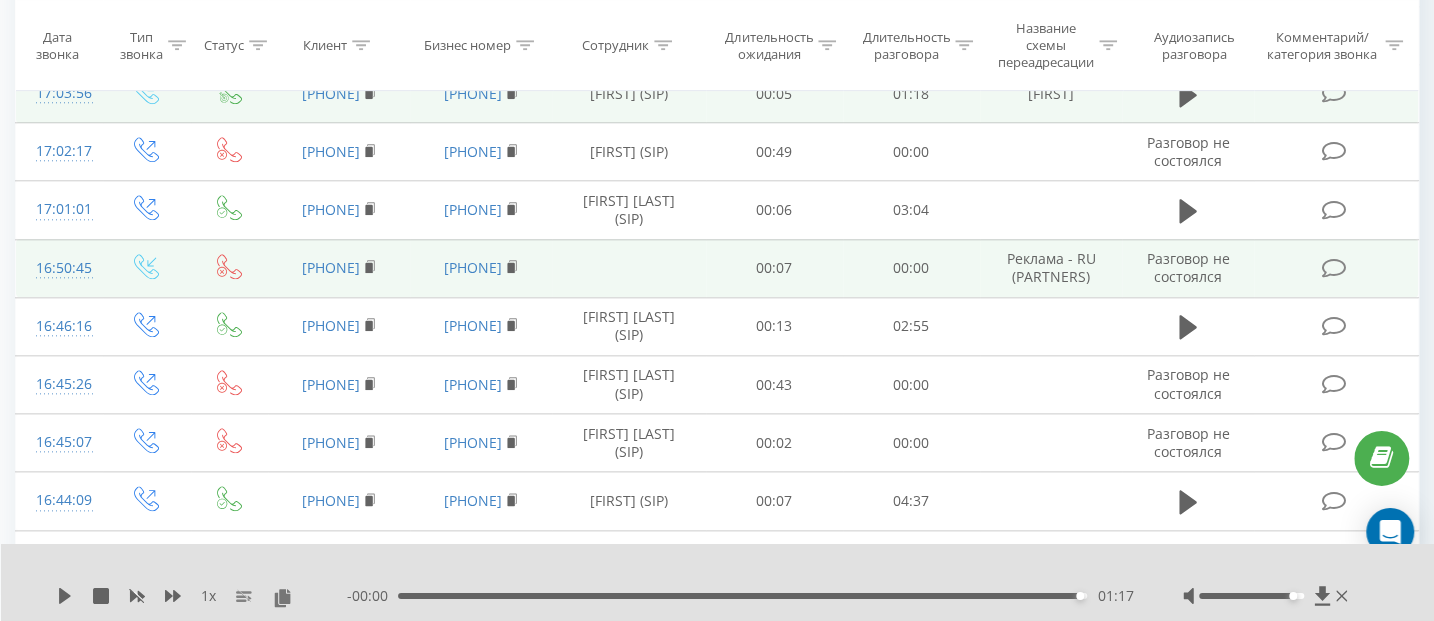 scroll, scrollTop: 1172, scrollLeft: 0, axis: vertical 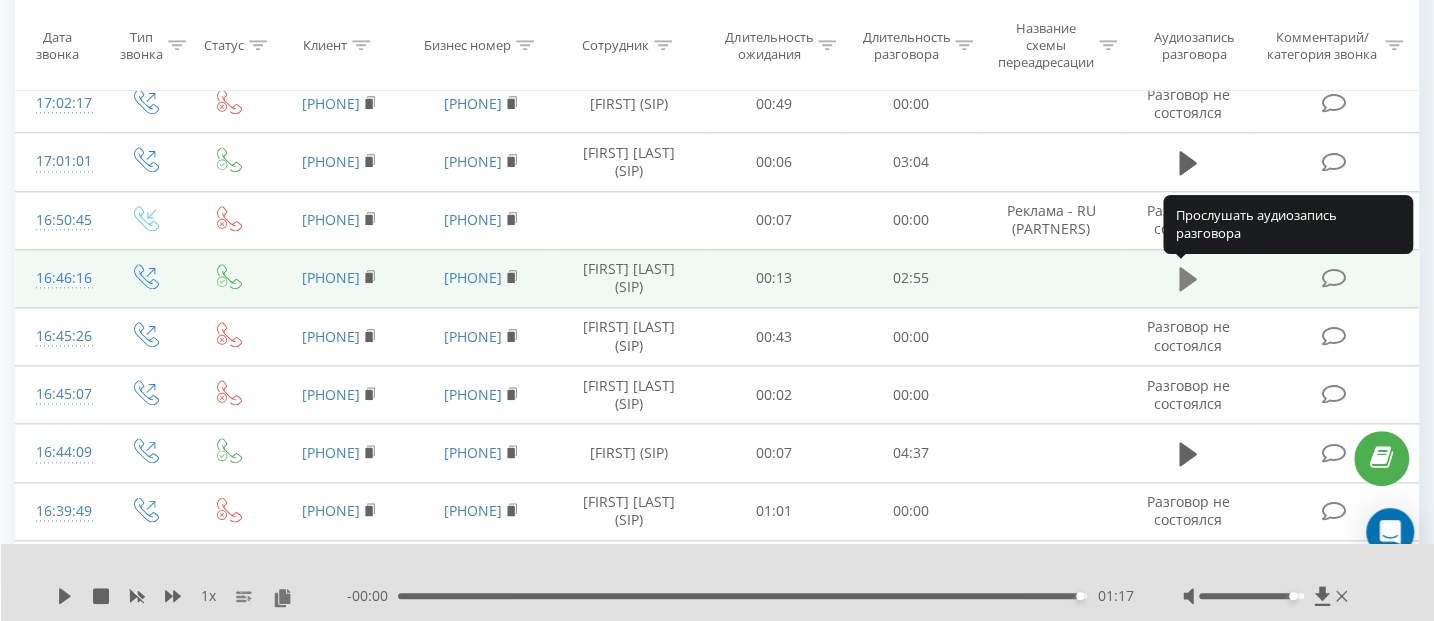 click 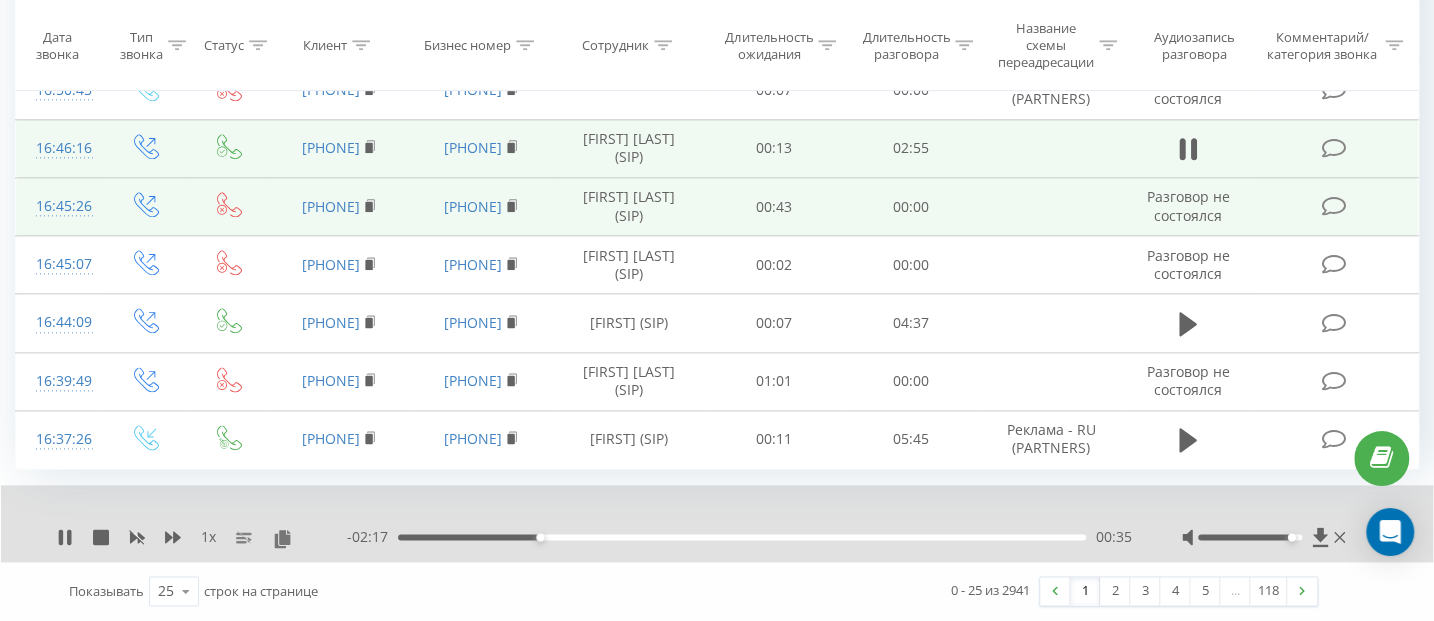 scroll, scrollTop: 1231, scrollLeft: 0, axis: vertical 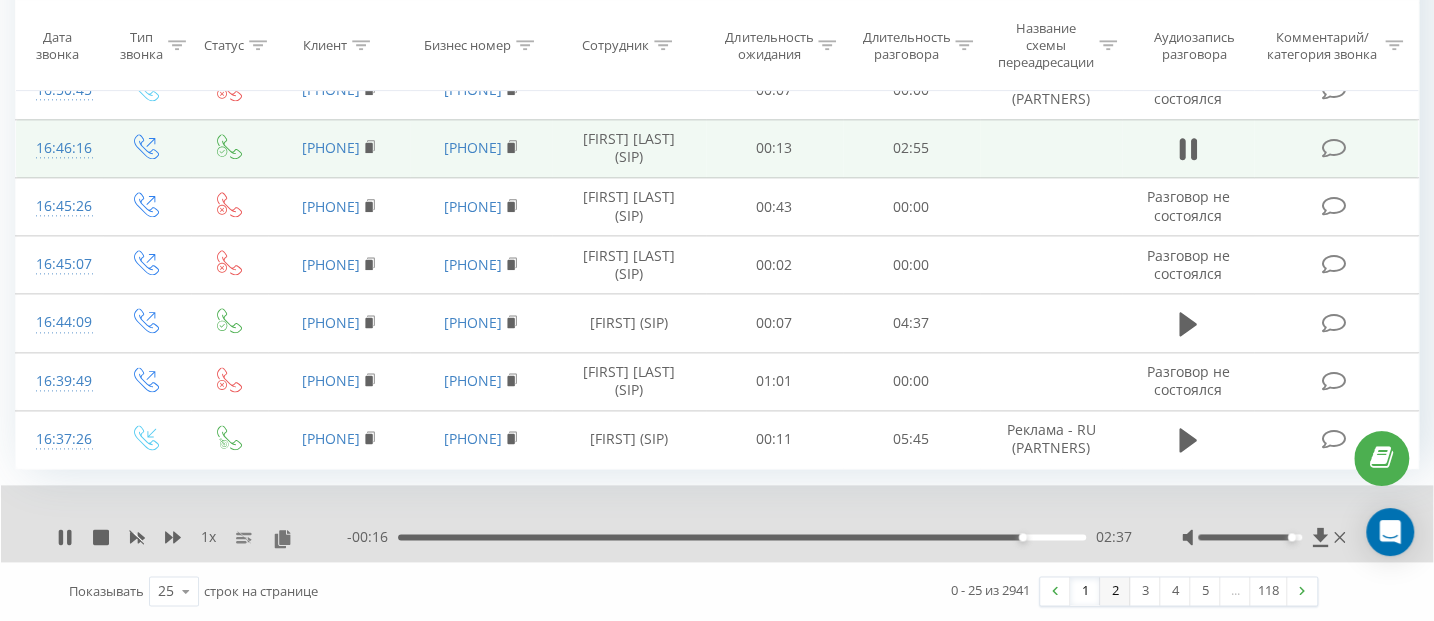 click on "2" at bounding box center [1115, 591] 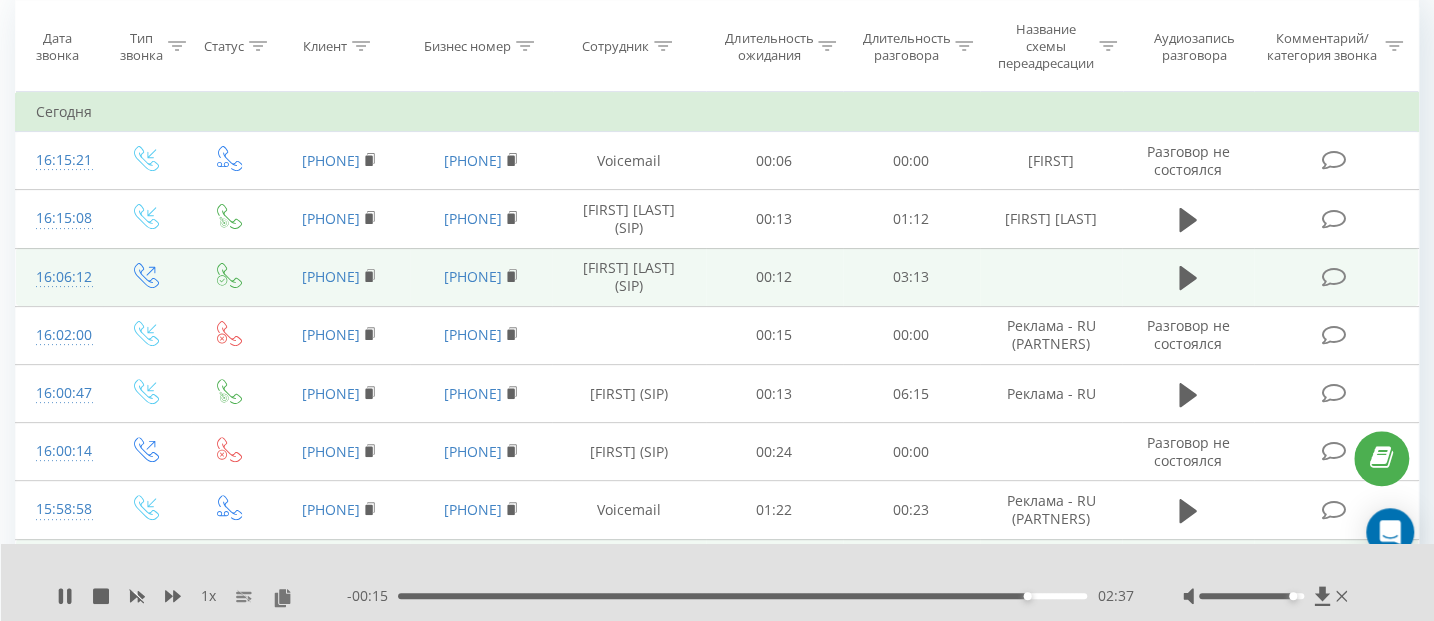 scroll, scrollTop: 132, scrollLeft: 0, axis: vertical 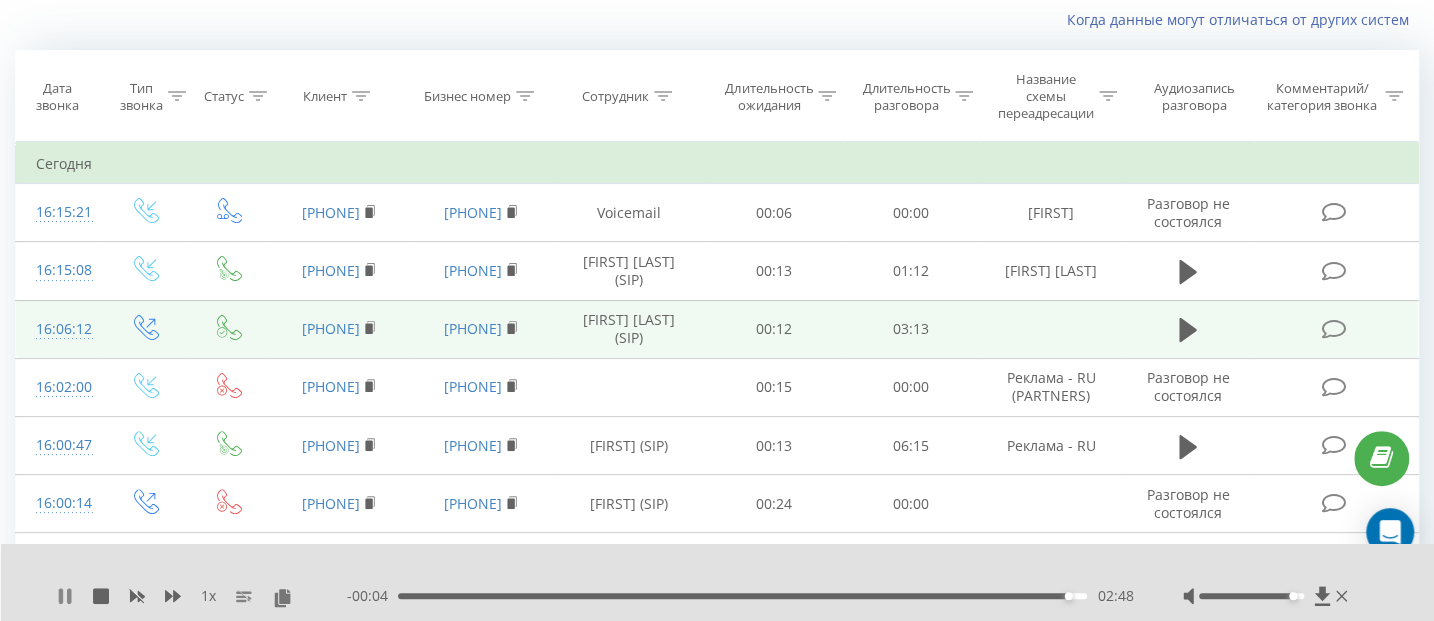 click 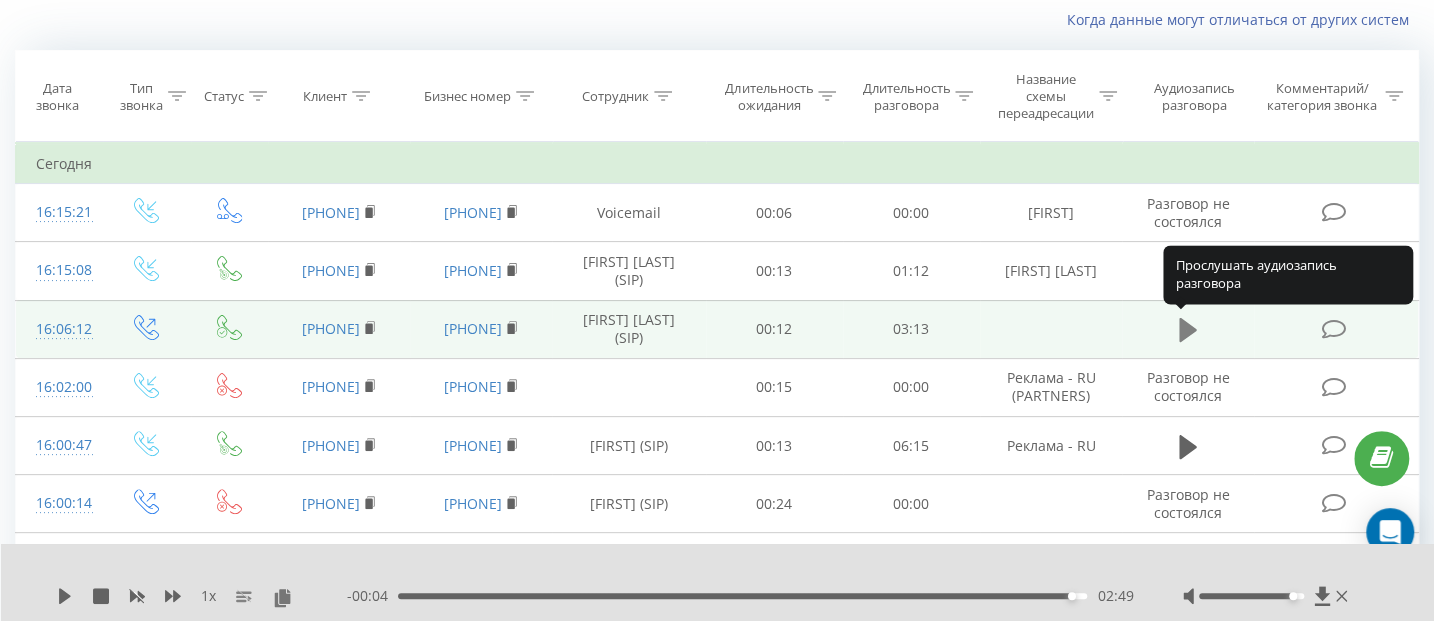 click 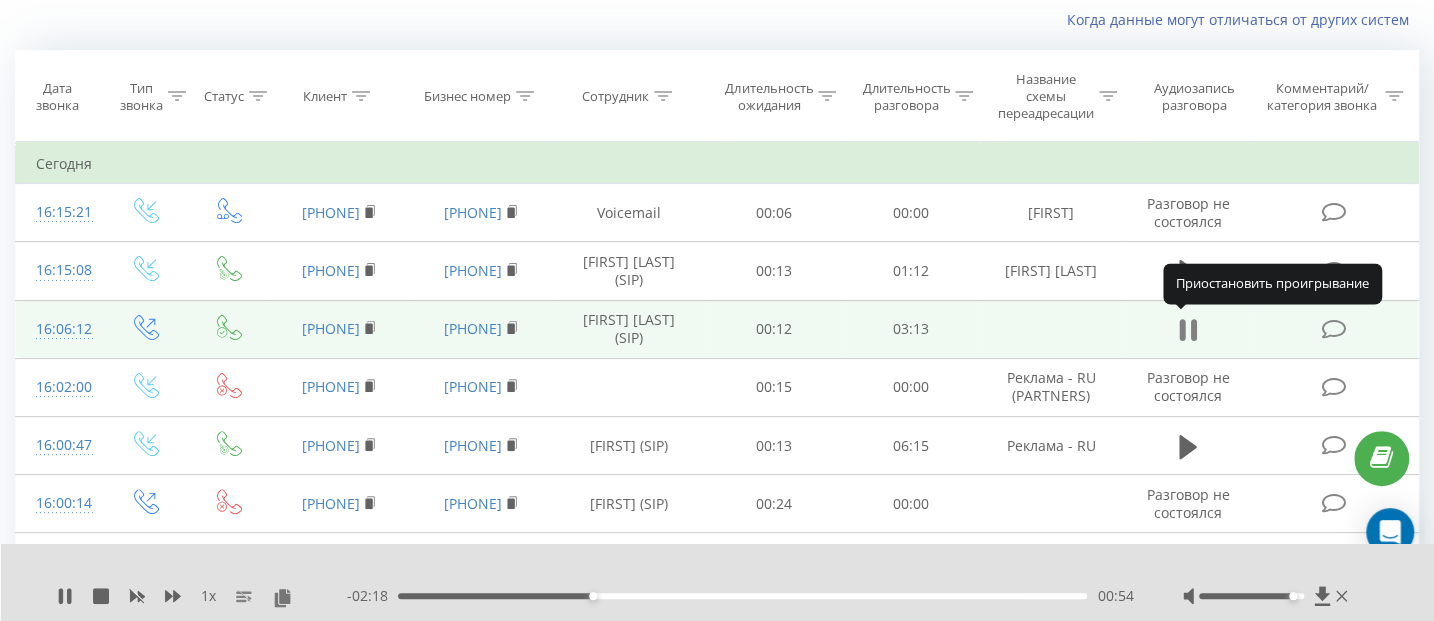 click 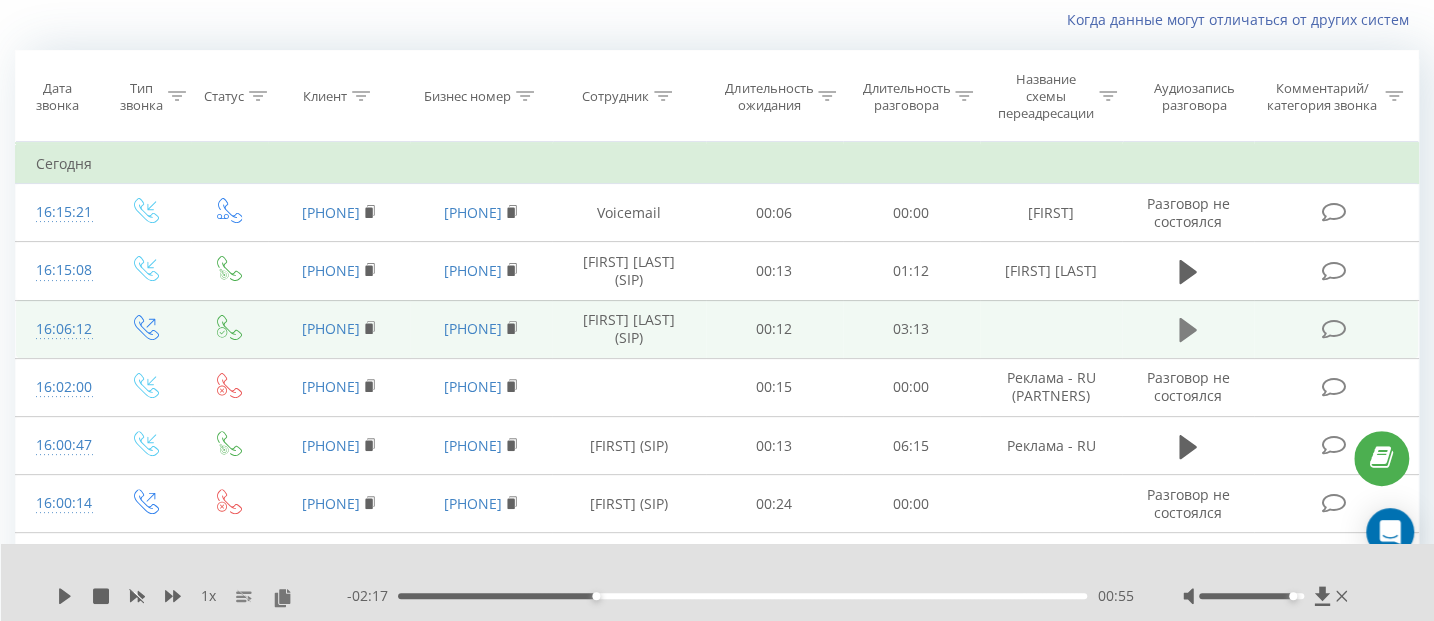 click 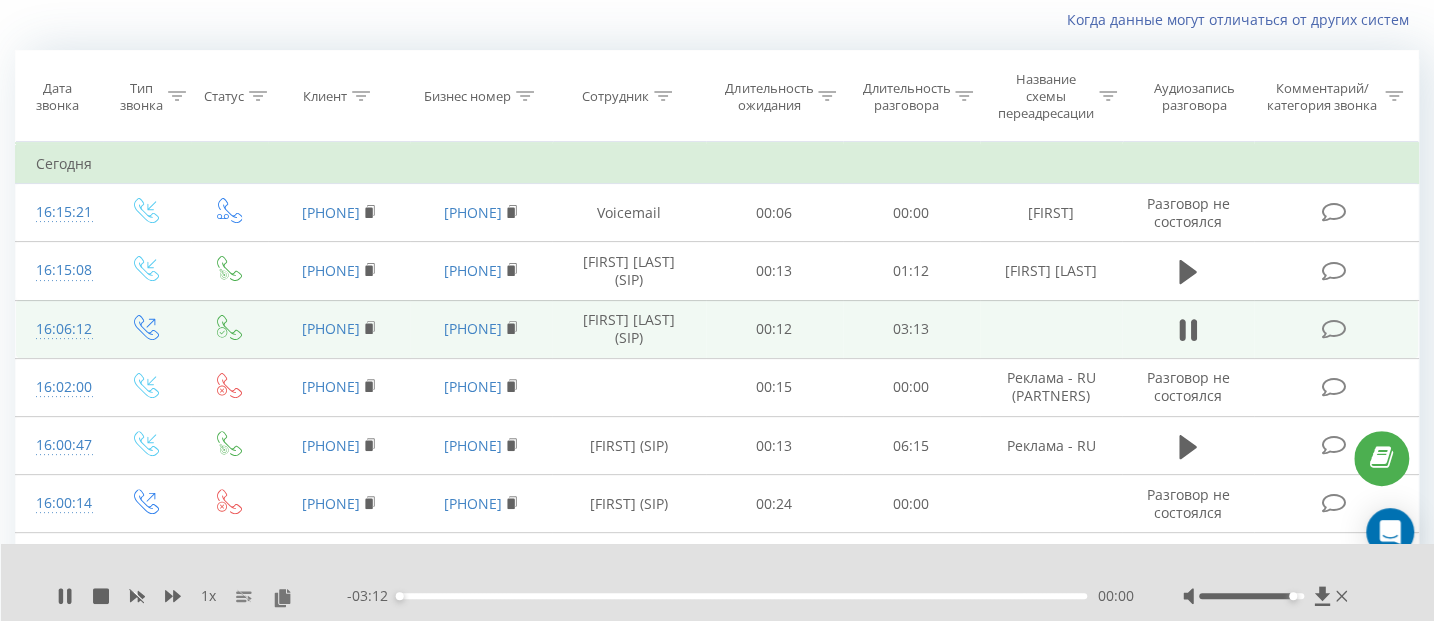click on "- 03:12 00:00   00:00" at bounding box center [740, 596] 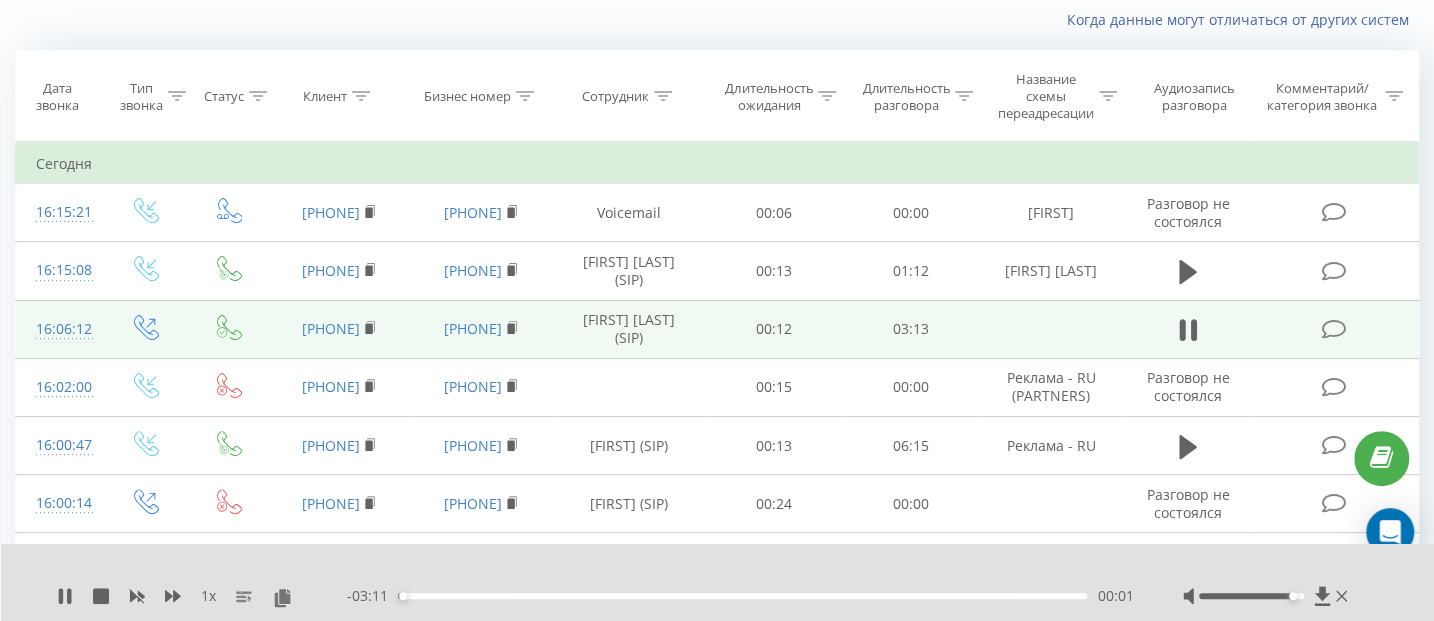 click on "00:01" at bounding box center (742, 596) 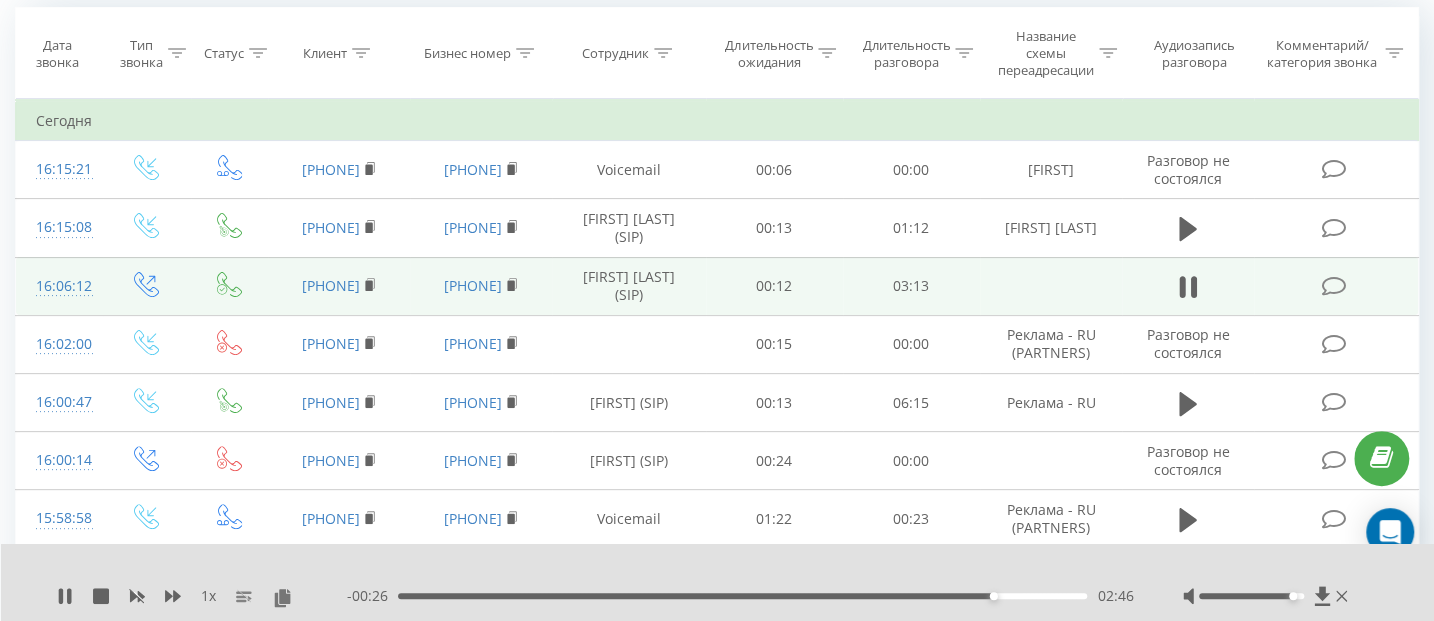 scroll, scrollTop: 172, scrollLeft: 0, axis: vertical 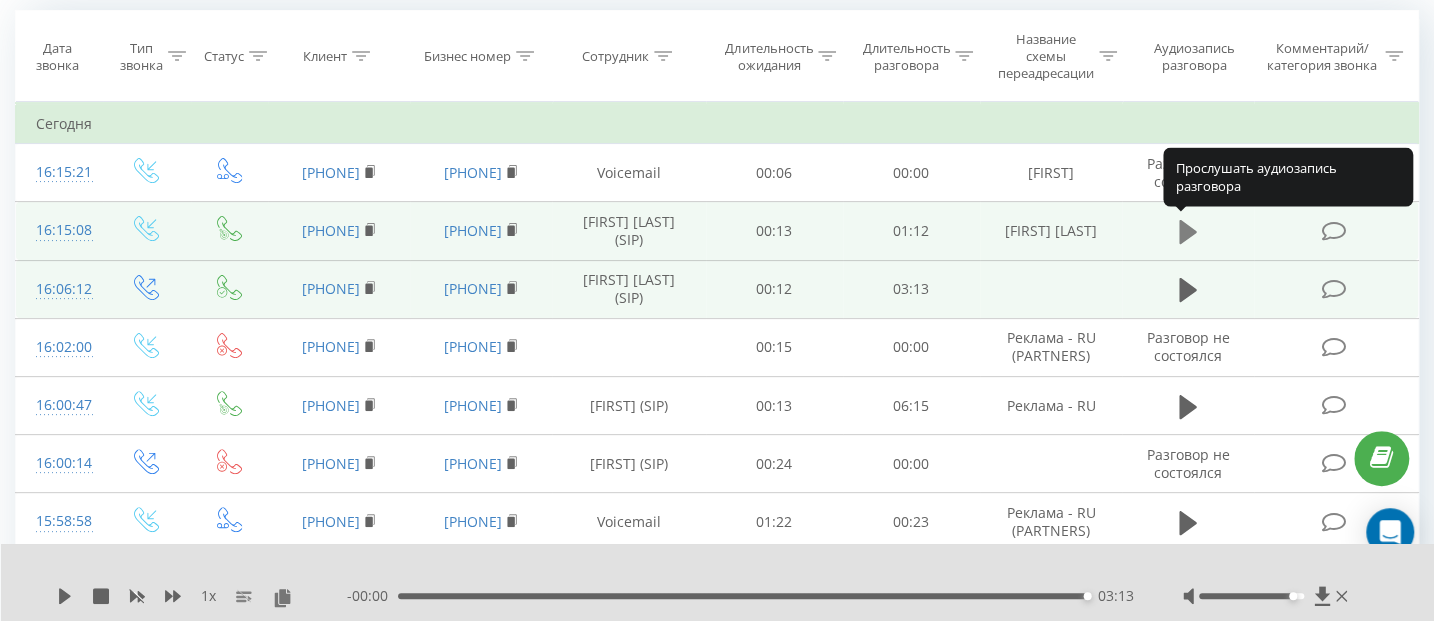 click 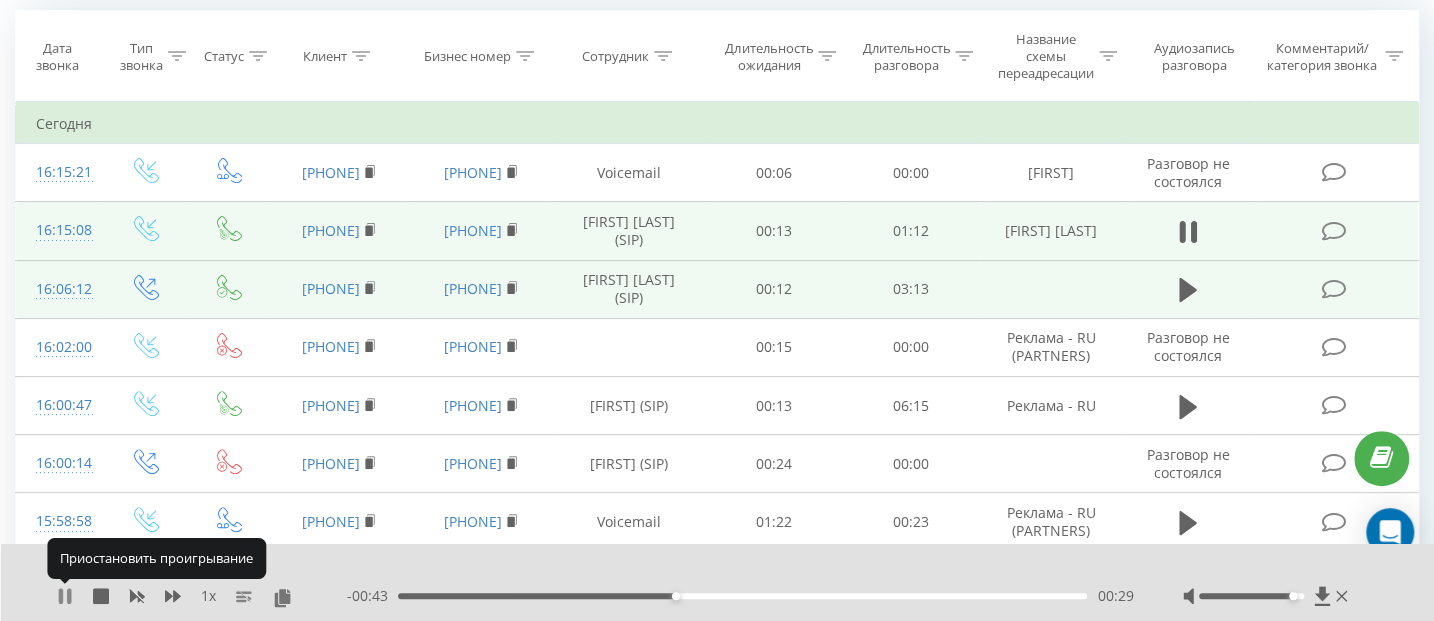 click 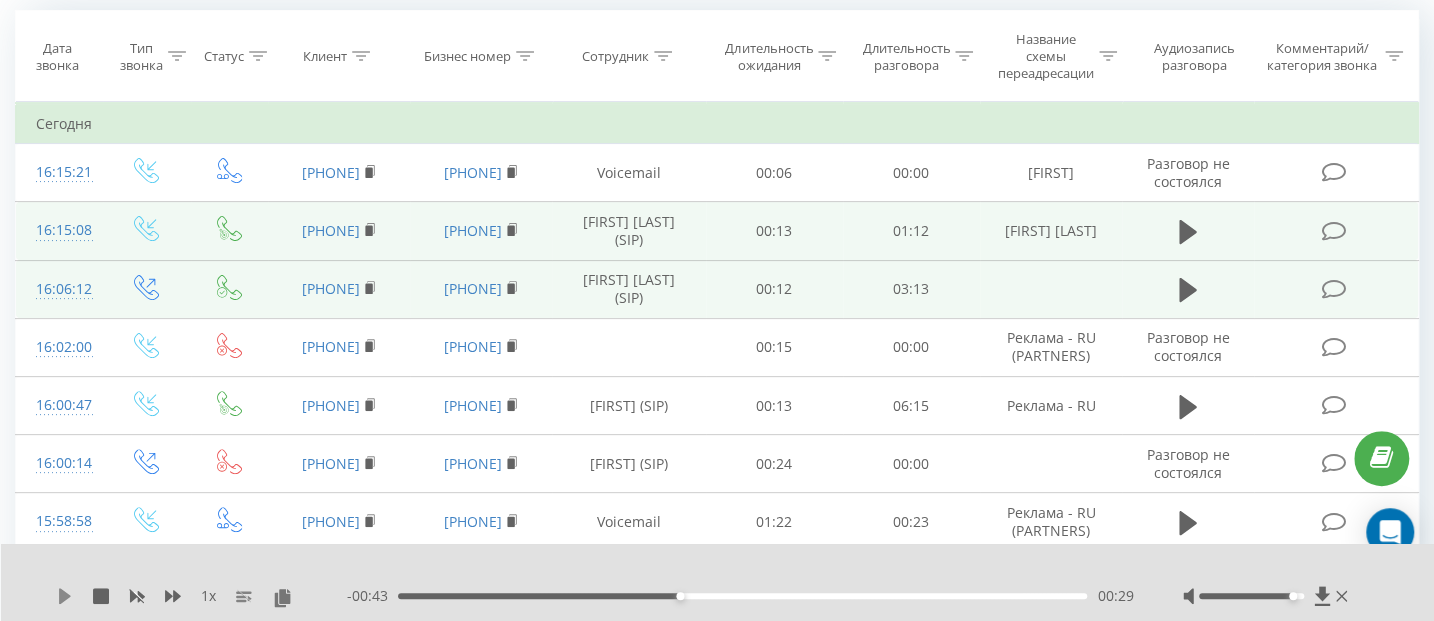 click 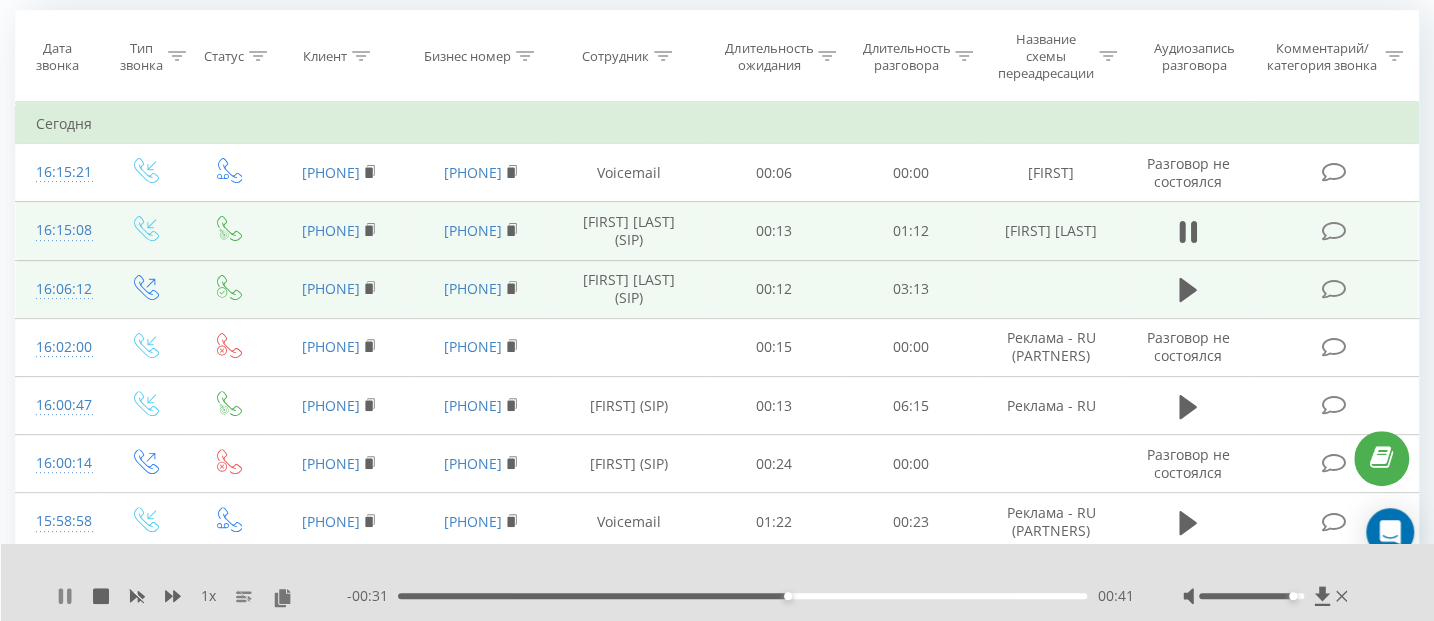 click 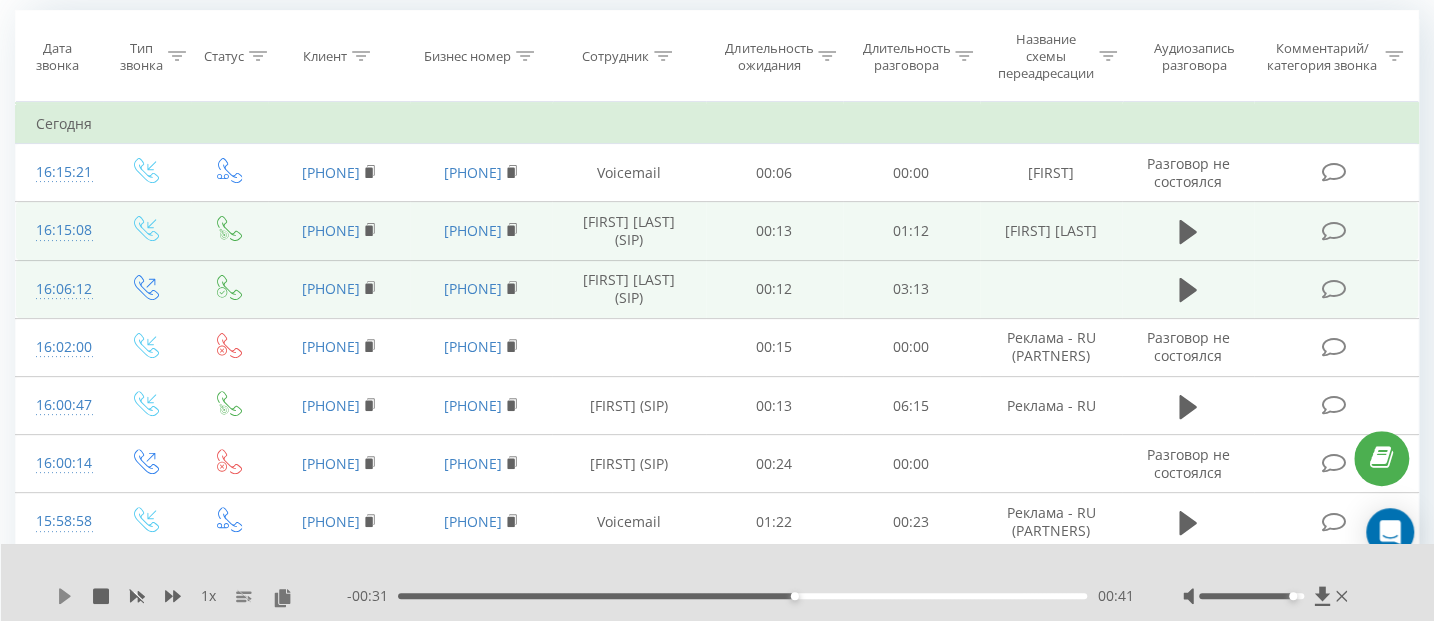 click 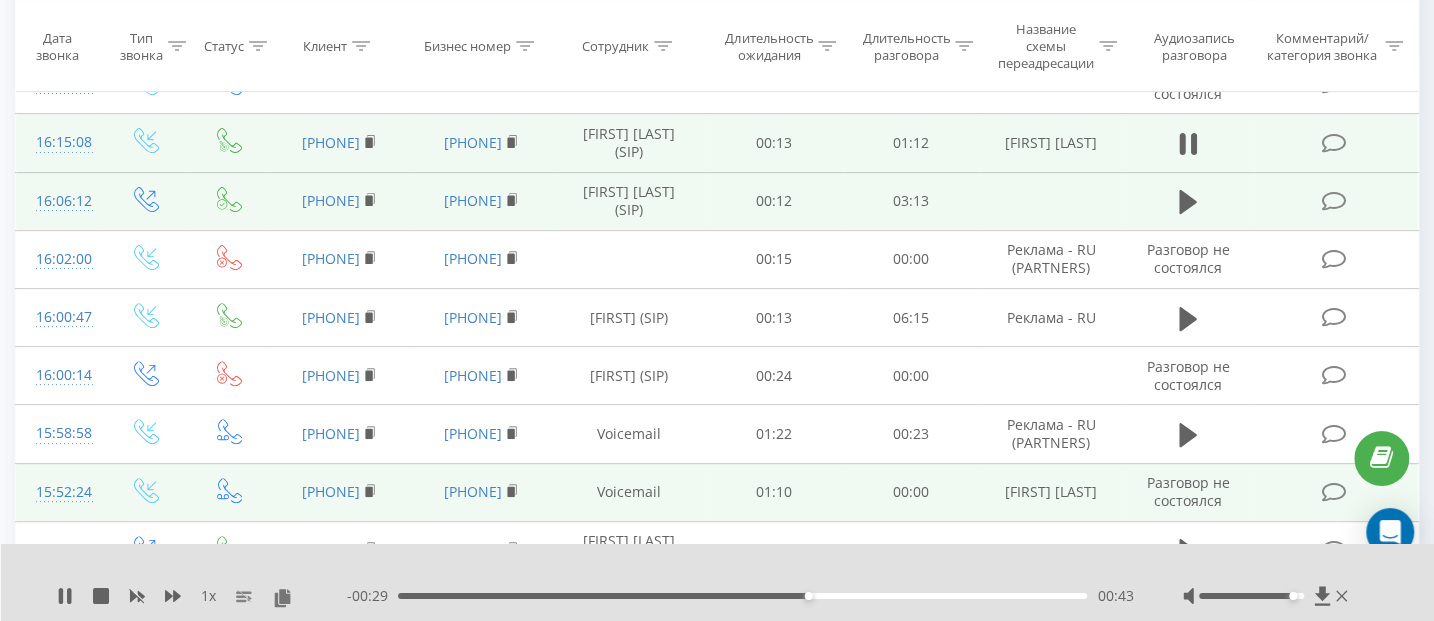 scroll, scrollTop: 277, scrollLeft: 0, axis: vertical 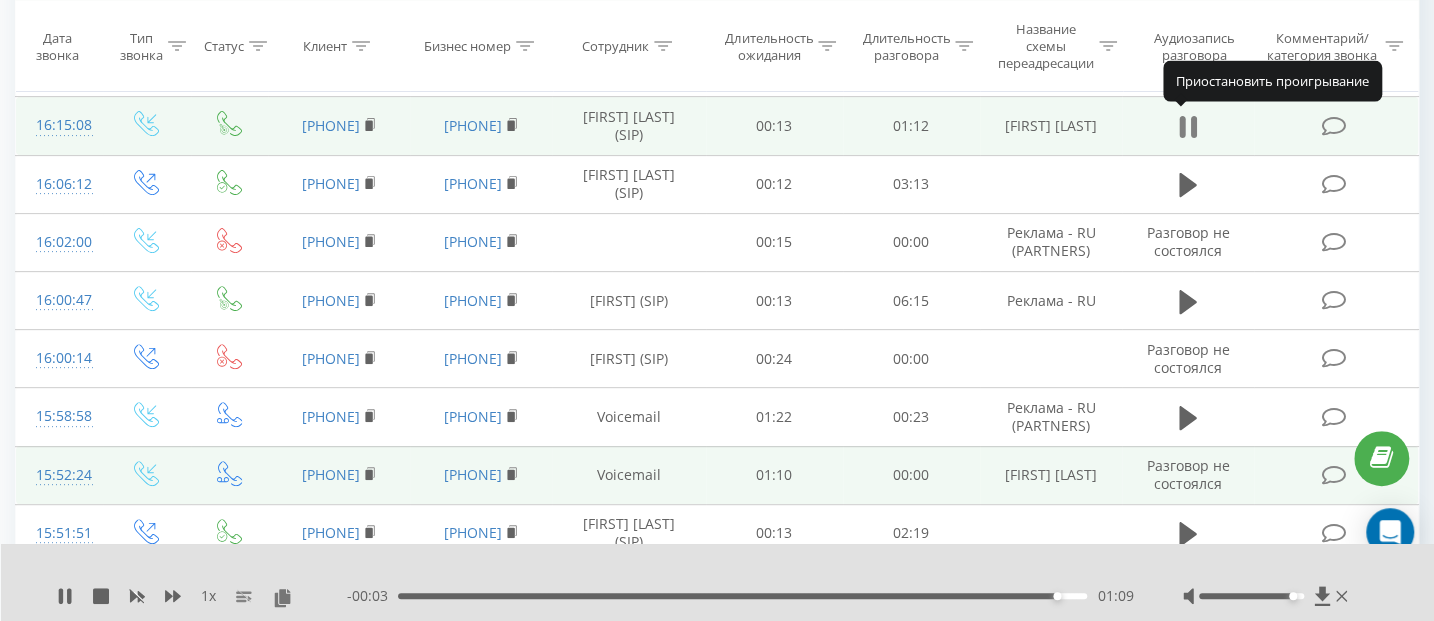 click 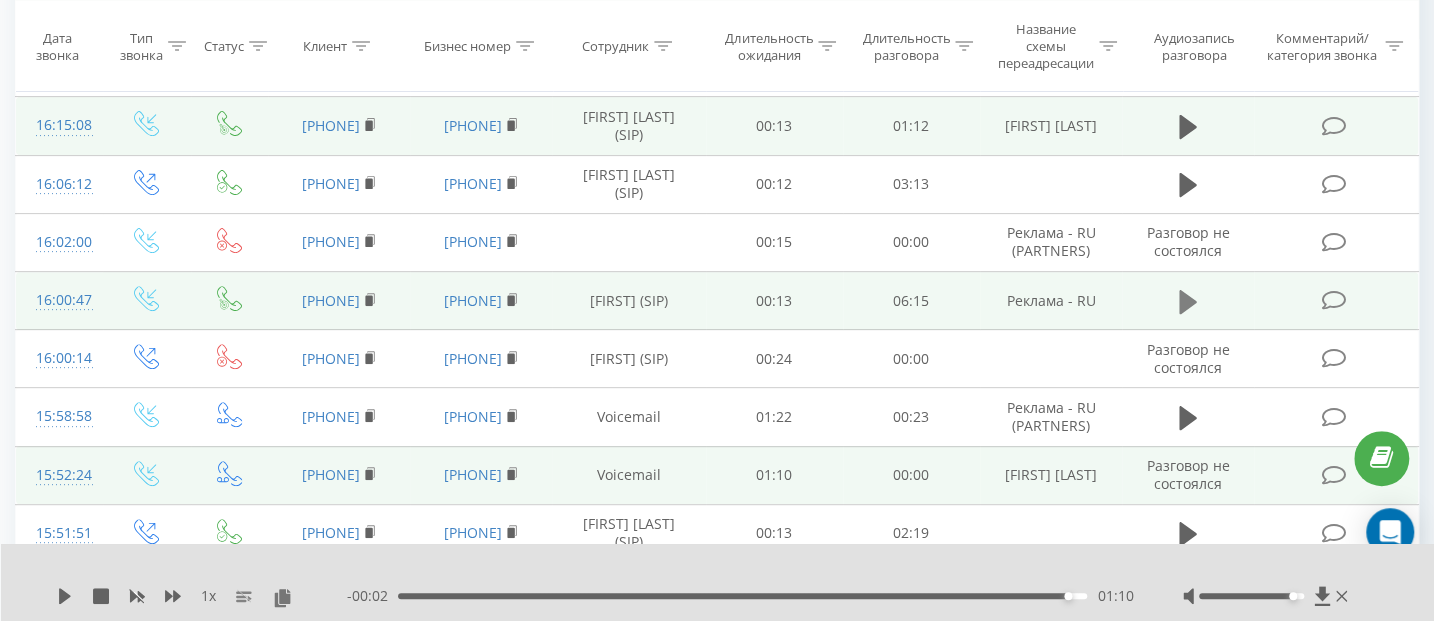 click 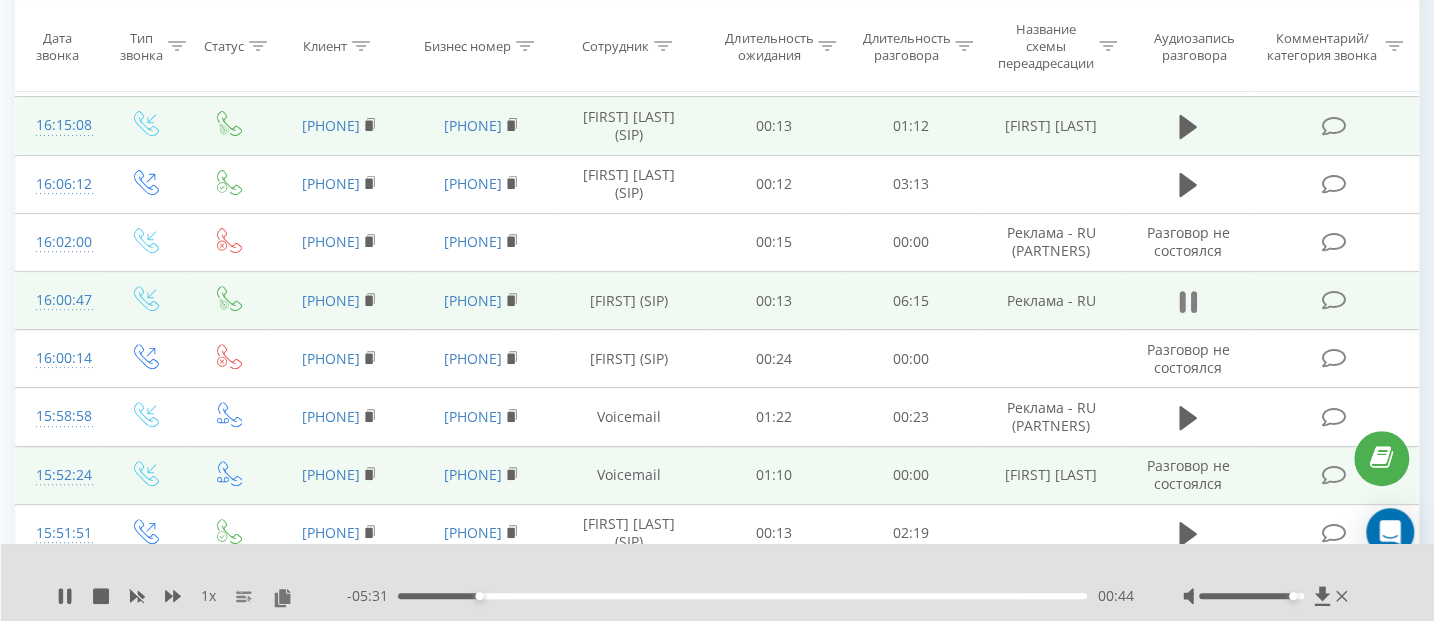 click 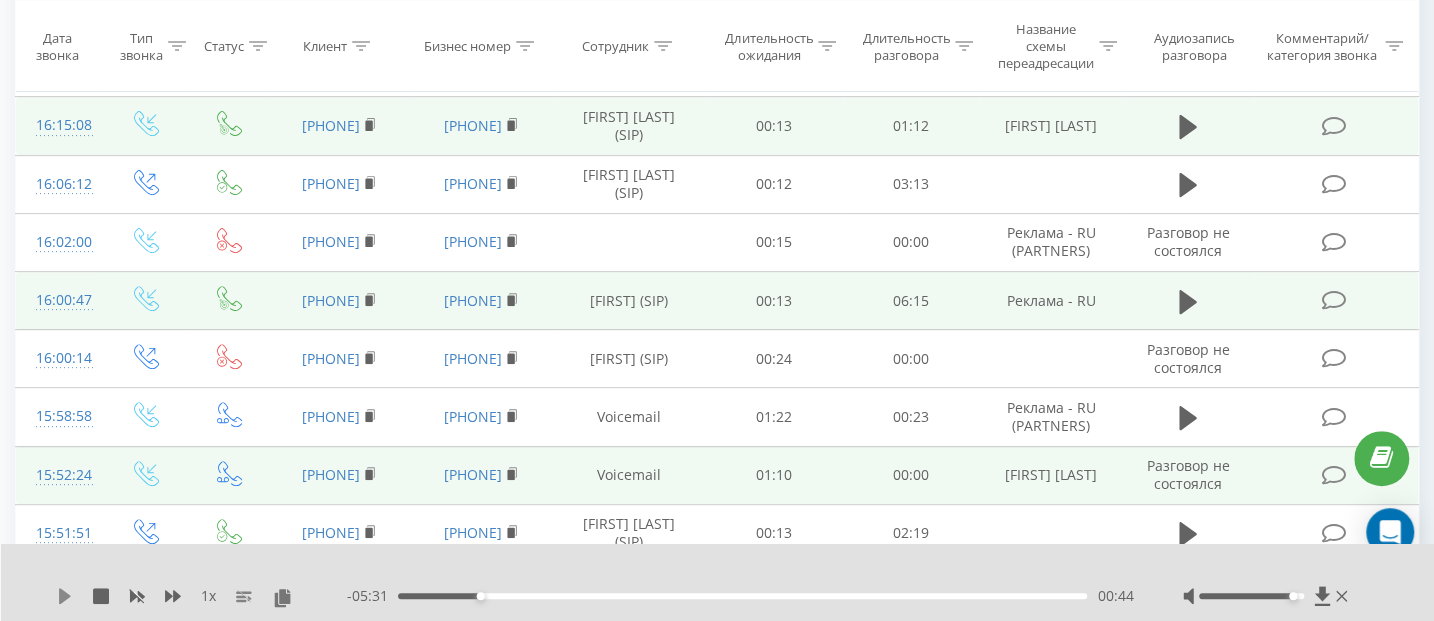 click 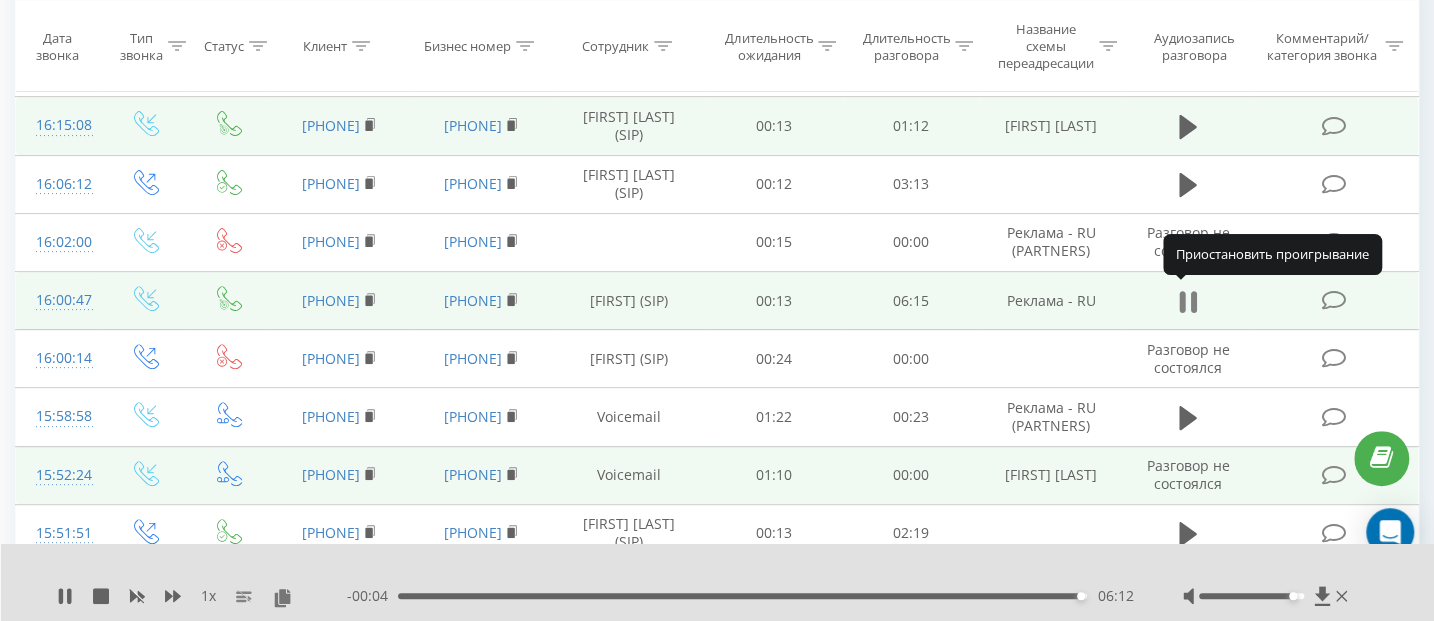 click at bounding box center (1188, 302) 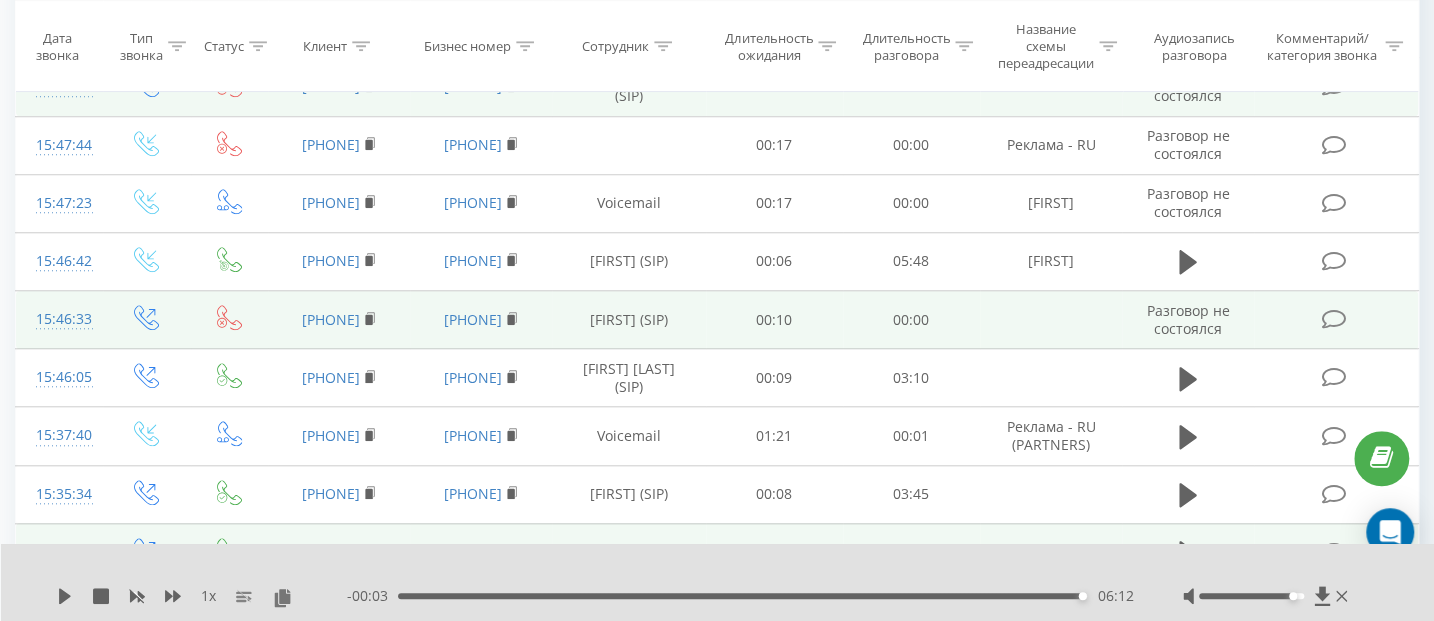 scroll, scrollTop: 910, scrollLeft: 0, axis: vertical 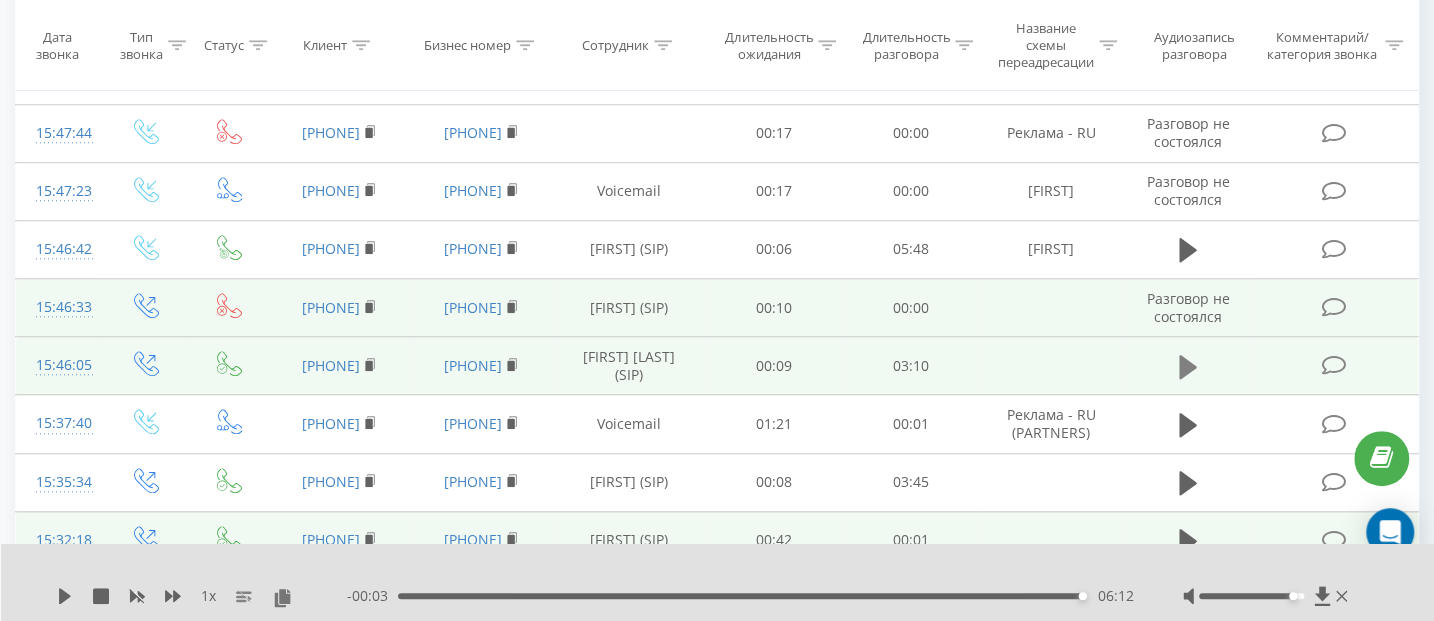 click 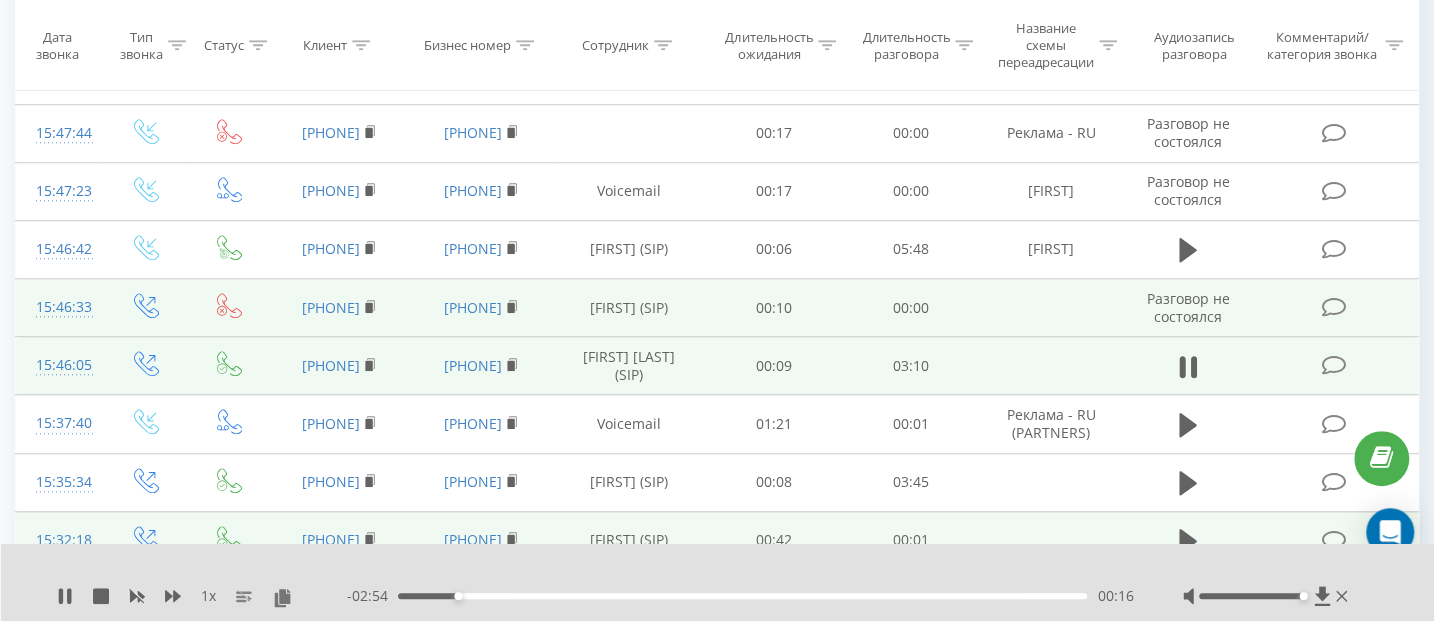 drag, startPoint x: 1291, startPoint y: 598, endPoint x: 1306, endPoint y: 598, distance: 15 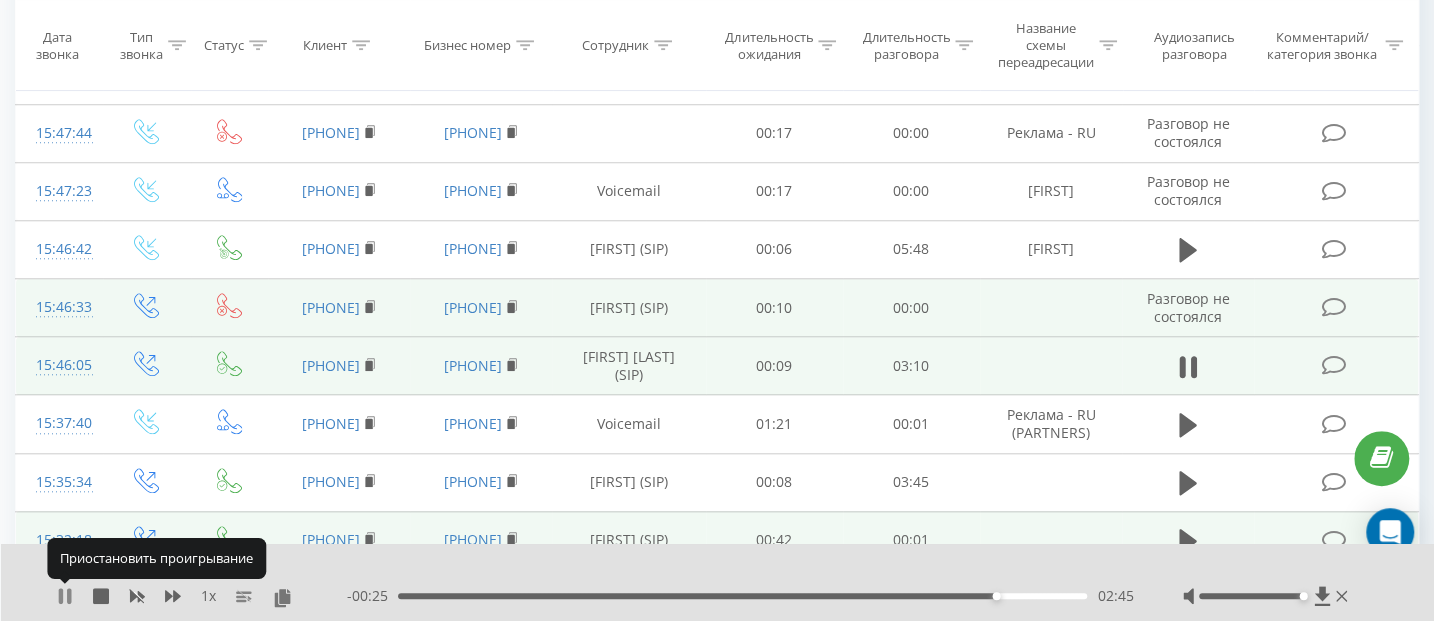 click 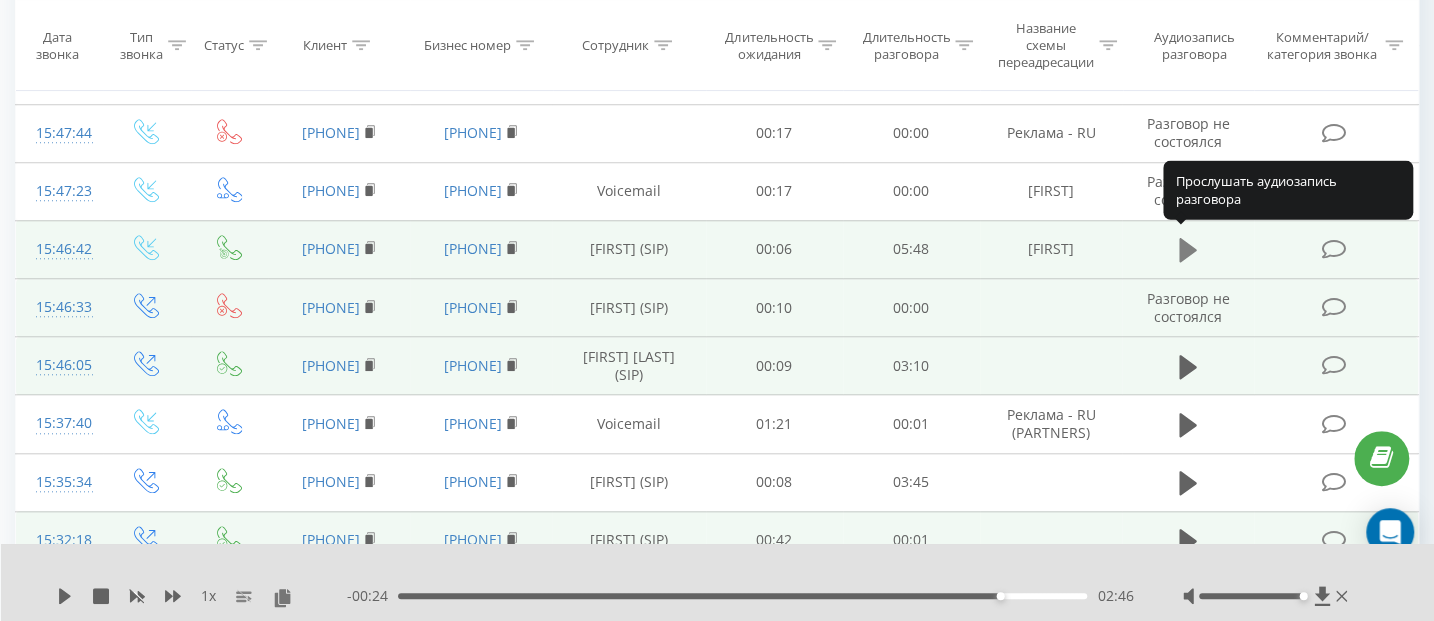 click 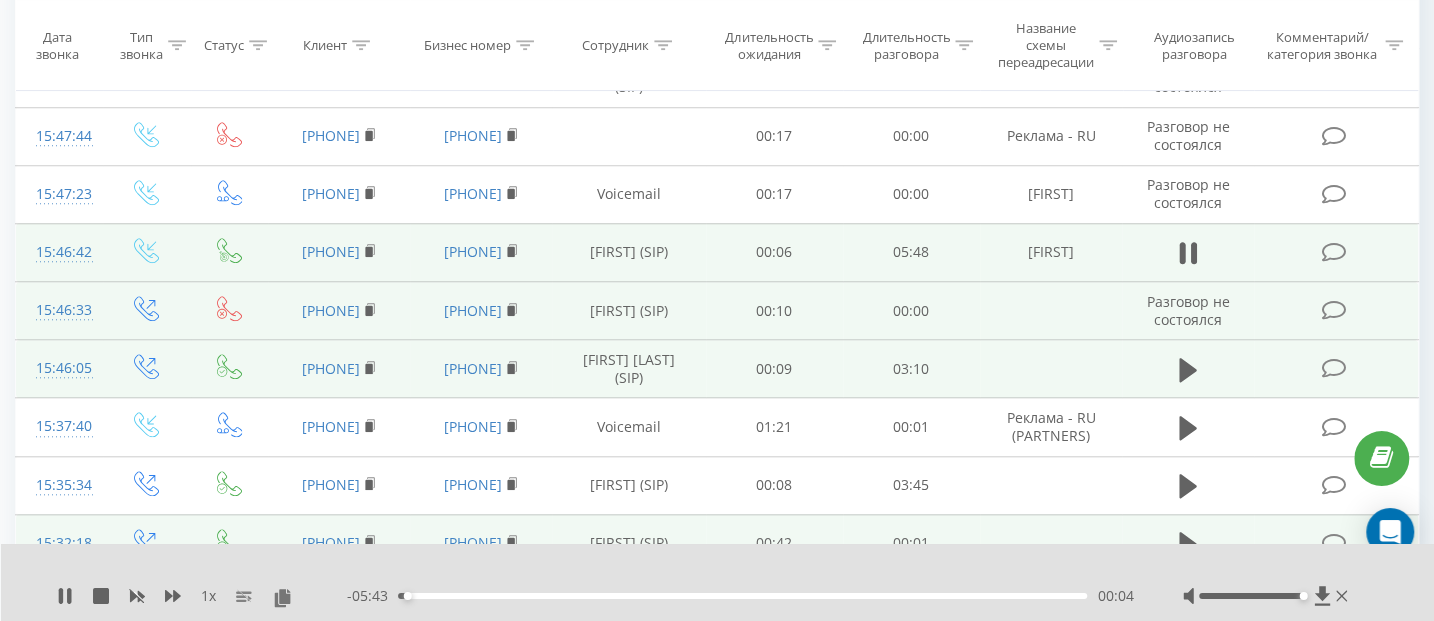 scroll, scrollTop: 868, scrollLeft: 0, axis: vertical 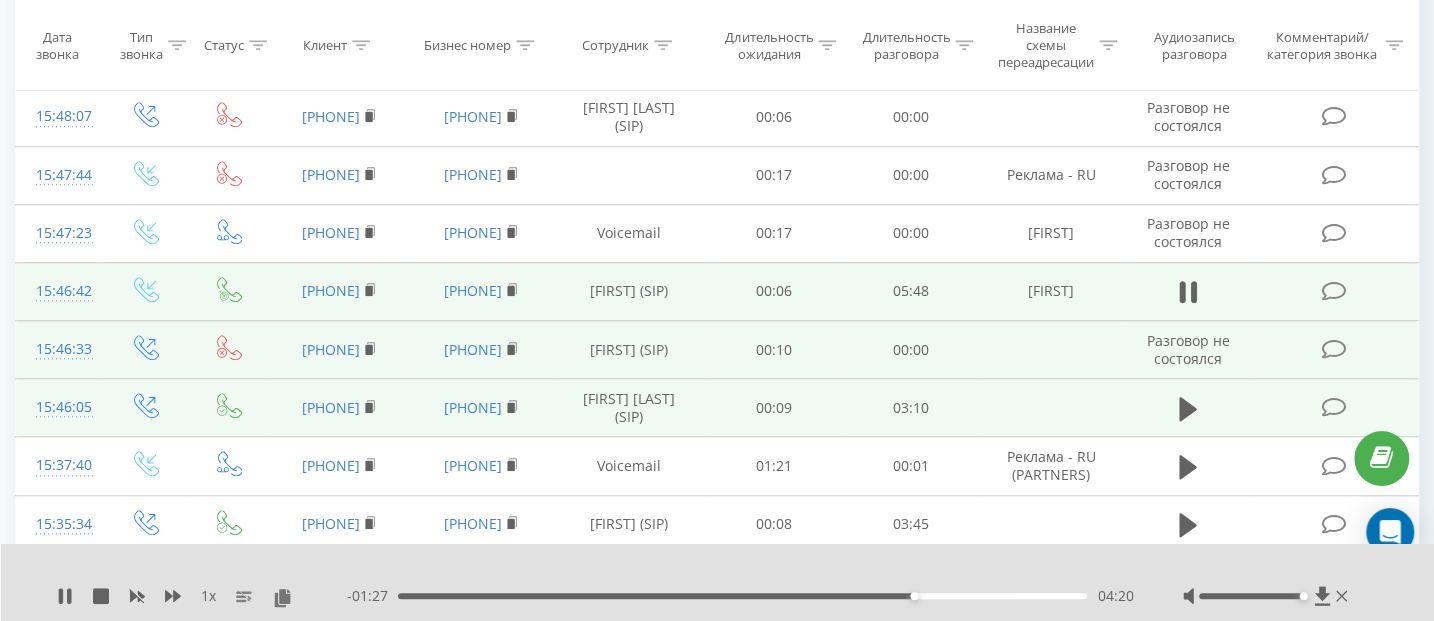 click on "1 x  - 01:27 04:20   04:20" at bounding box center [718, 582] 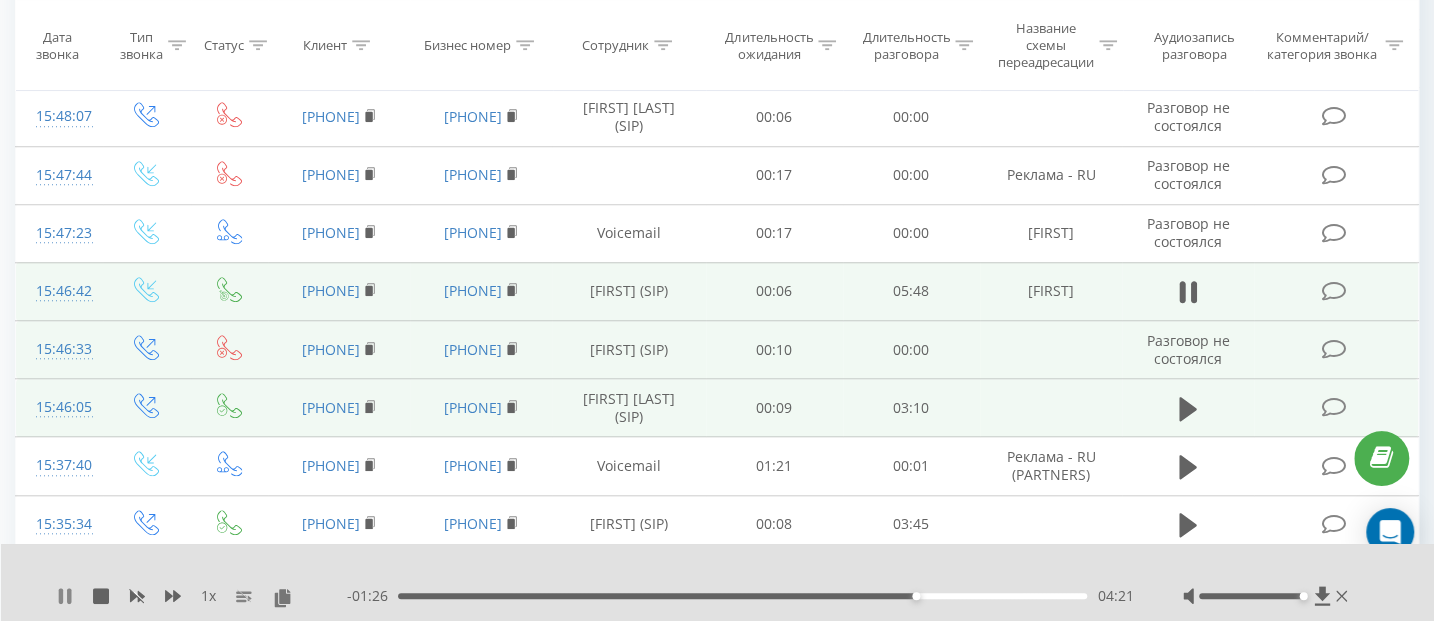 click 